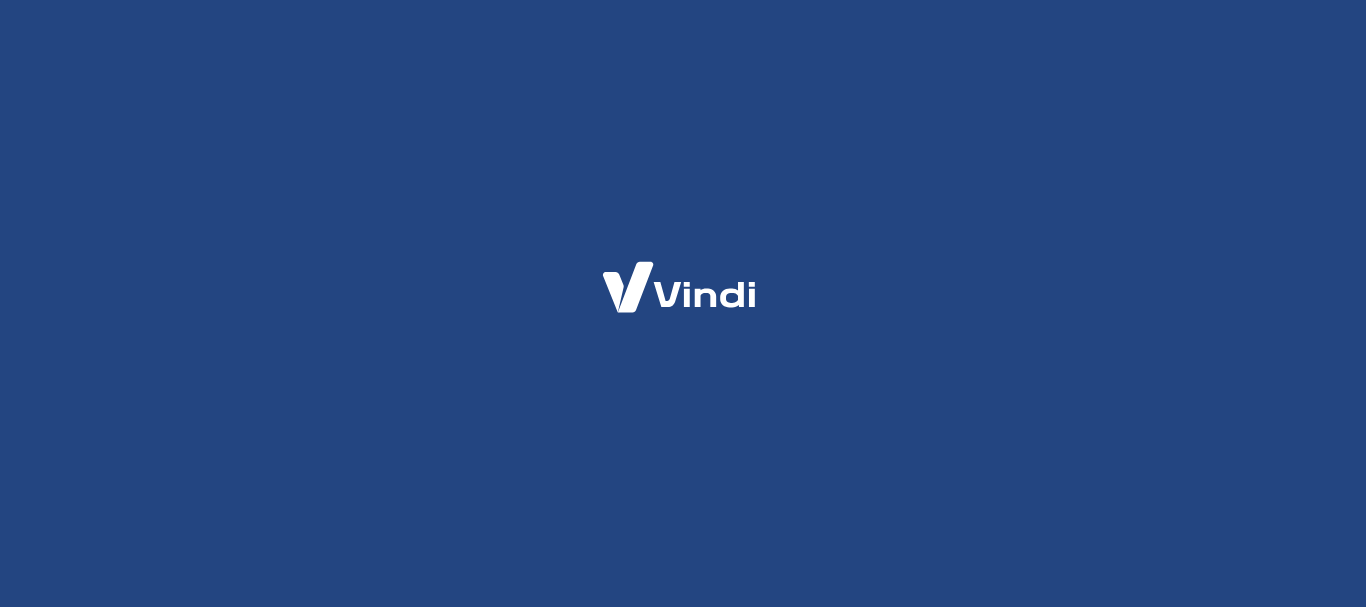scroll, scrollTop: 0, scrollLeft: 0, axis: both 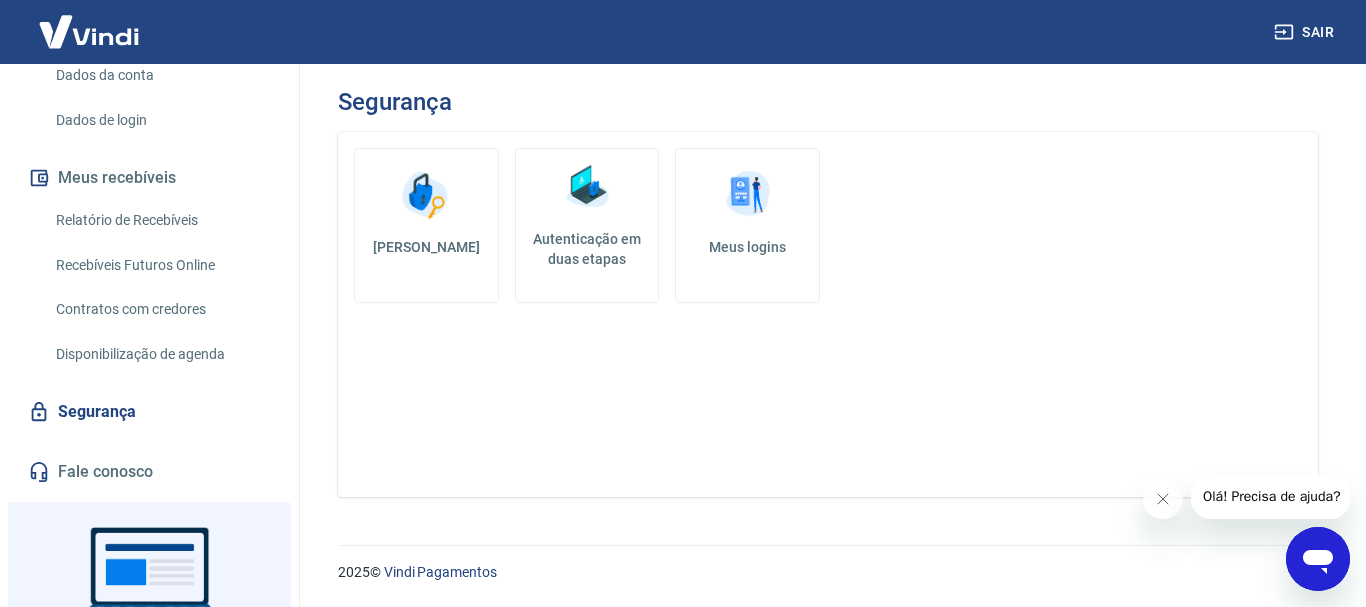 click on "Relatório de Recebíveis" at bounding box center [161, 220] 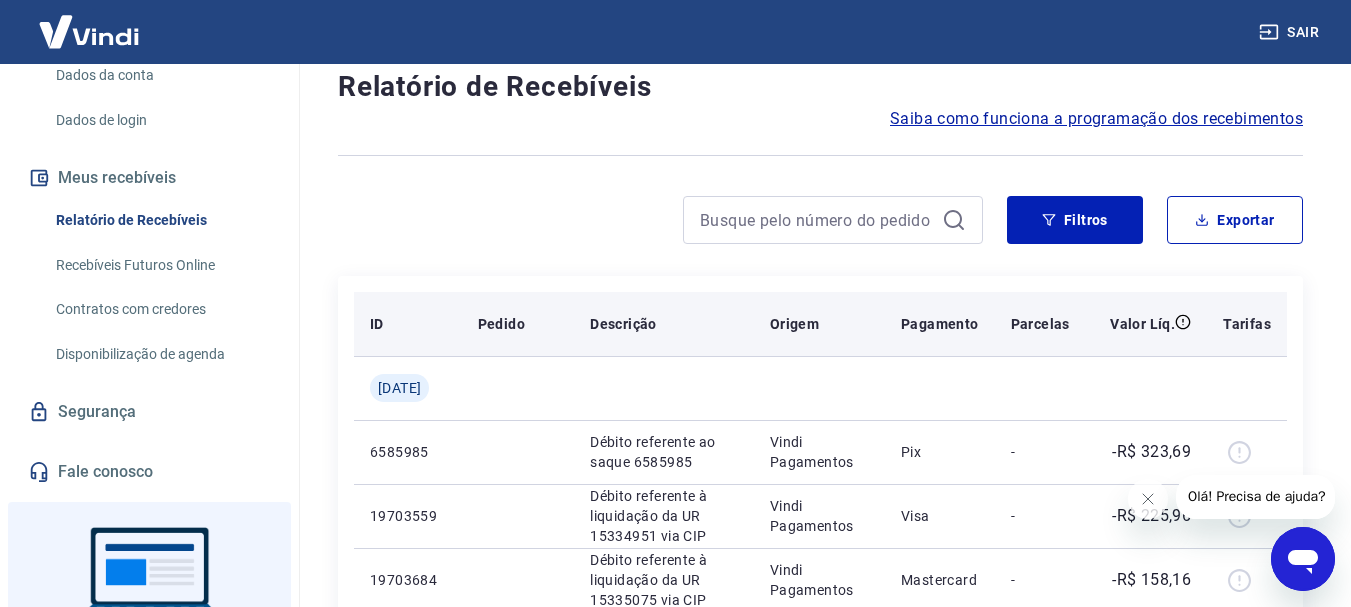 scroll, scrollTop: 100, scrollLeft: 0, axis: vertical 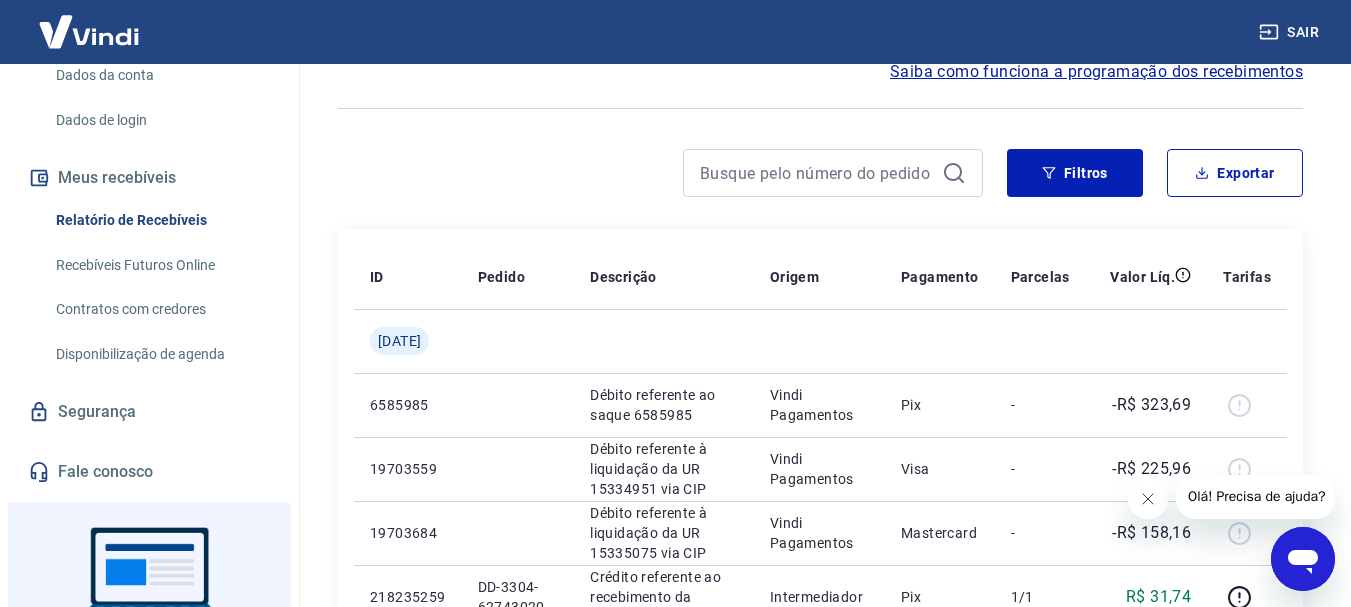 click at bounding box center (1147, 499) 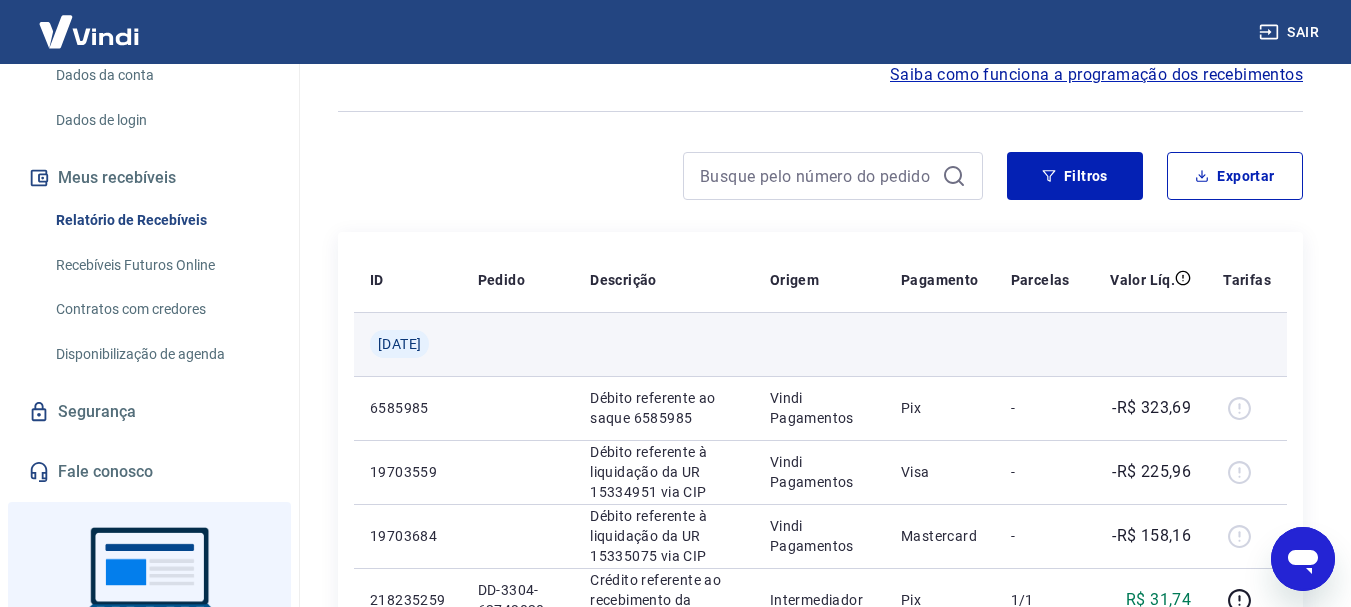 scroll, scrollTop: 0, scrollLeft: 0, axis: both 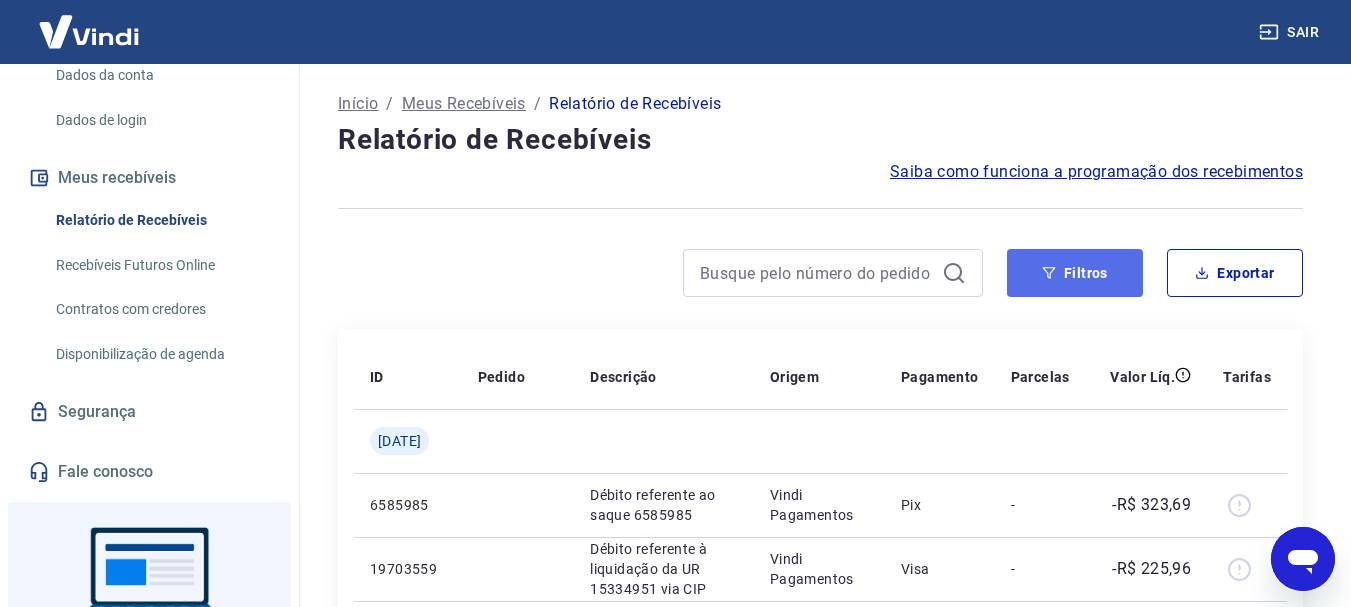 click on "Filtros" at bounding box center (1075, 273) 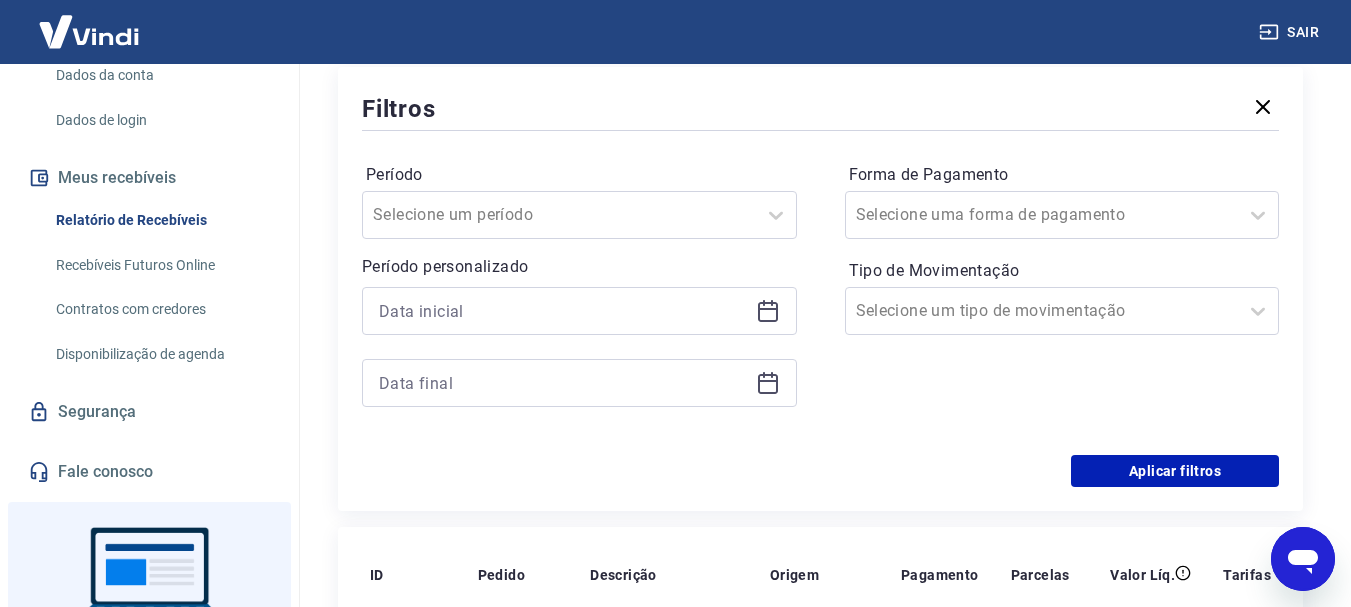 scroll, scrollTop: 200, scrollLeft: 0, axis: vertical 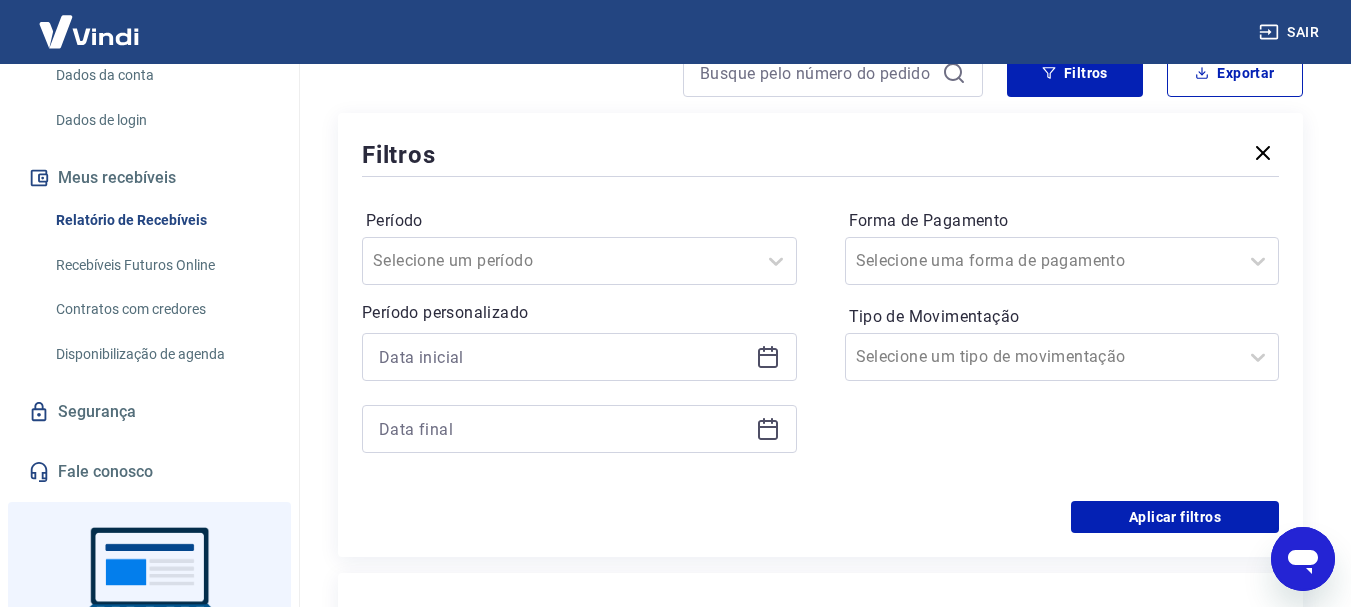 click at bounding box center (579, 357) 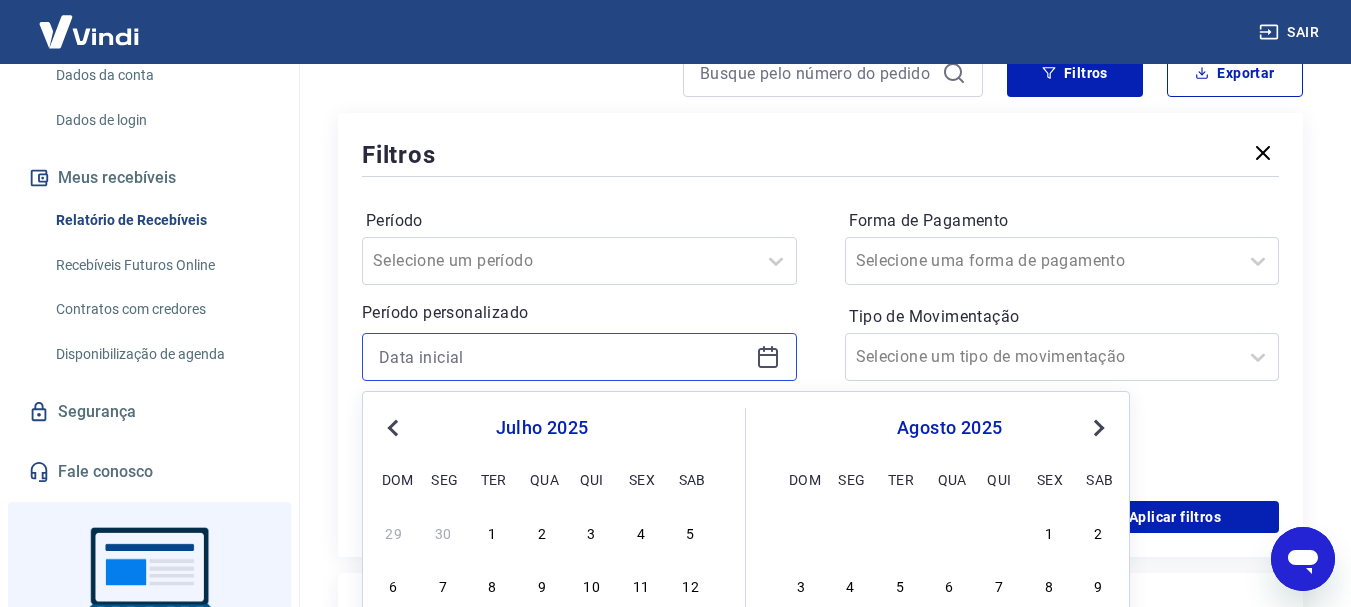 scroll, scrollTop: 500, scrollLeft: 0, axis: vertical 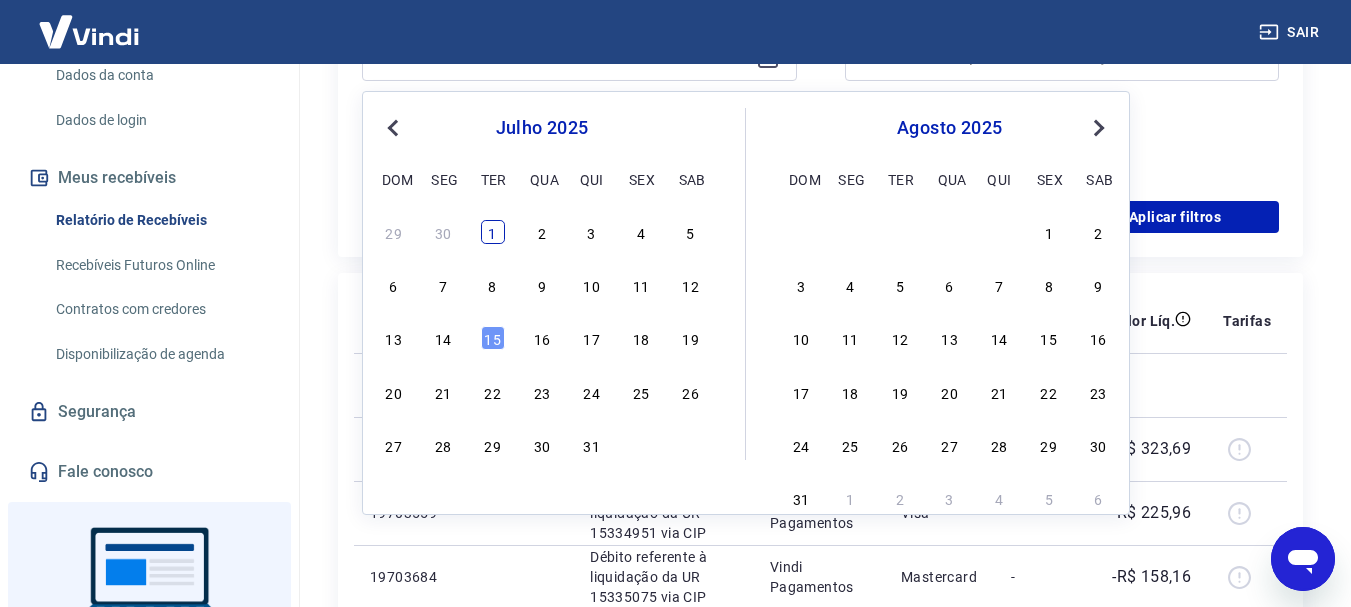 click on "1" at bounding box center [493, 232] 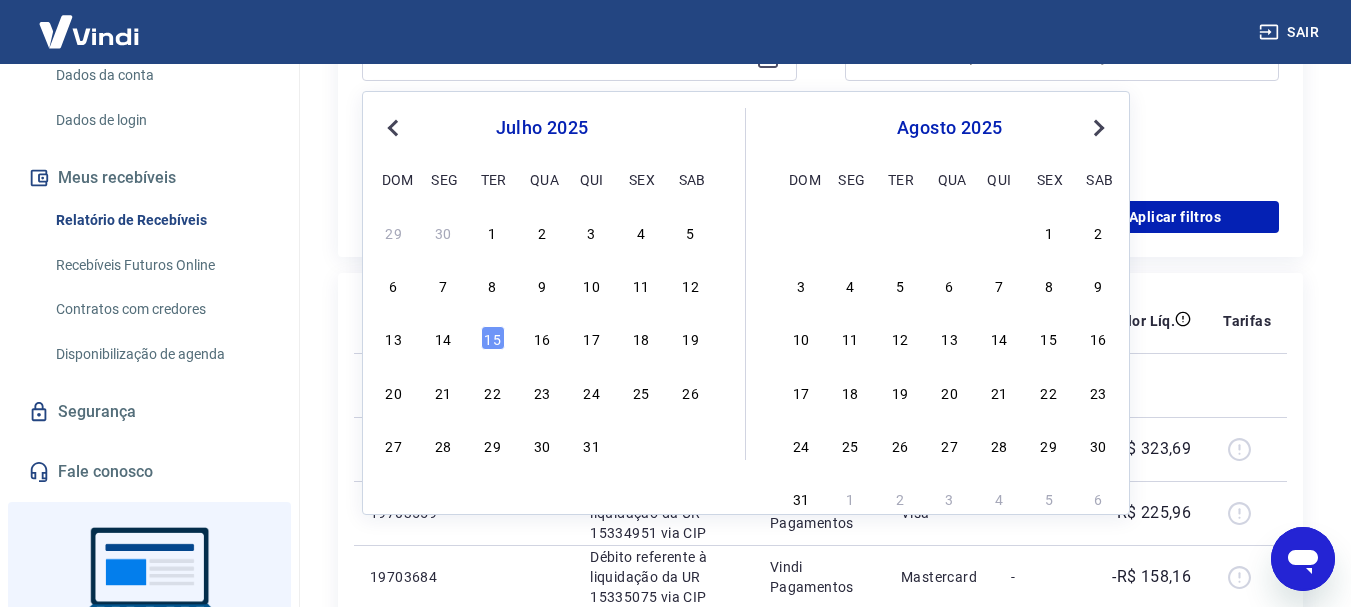 type on "[DATE]" 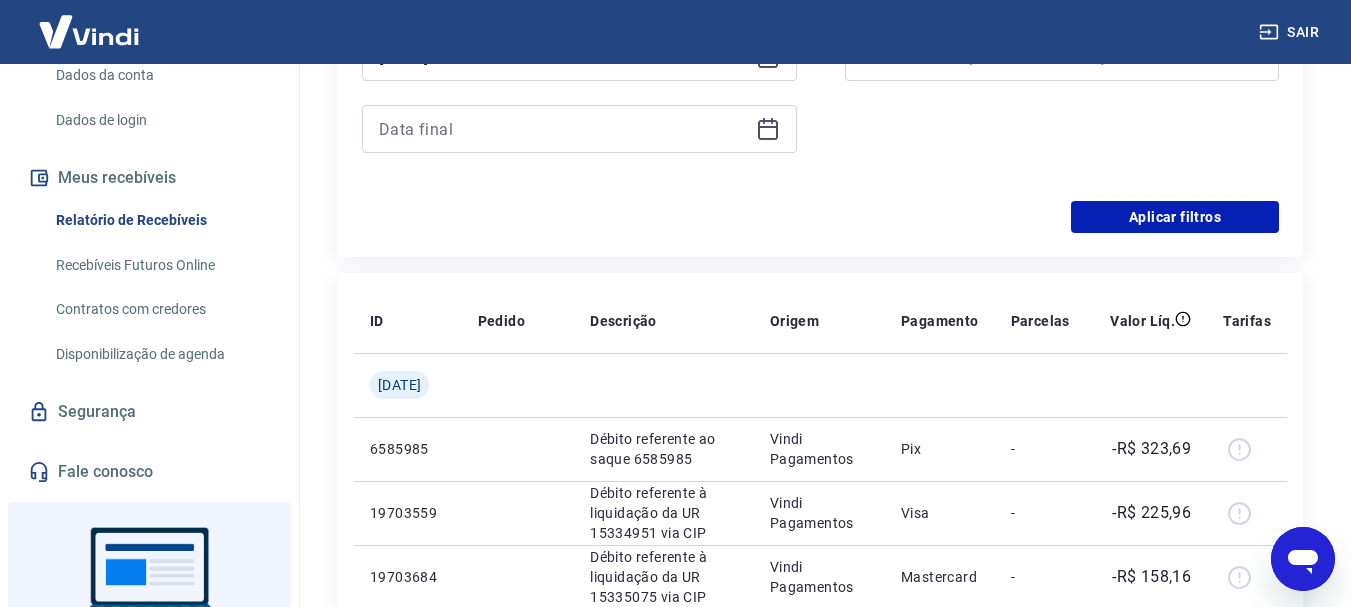 click 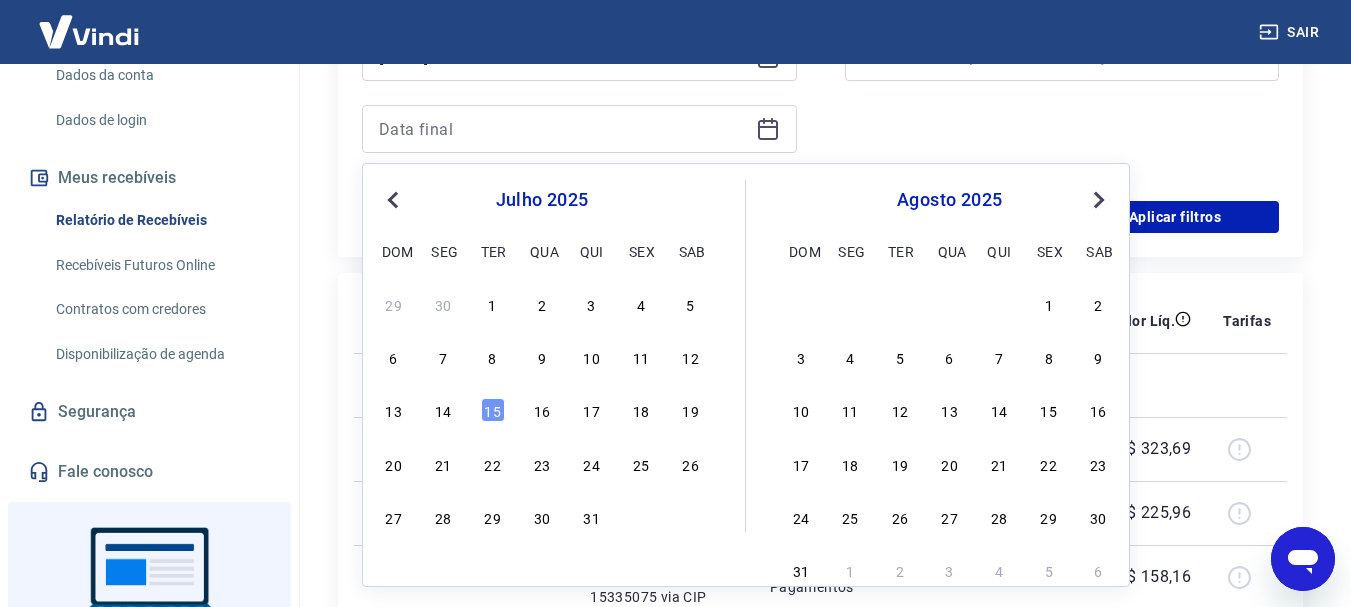 click on "6 7 8 9 10 11 12" at bounding box center [542, 357] 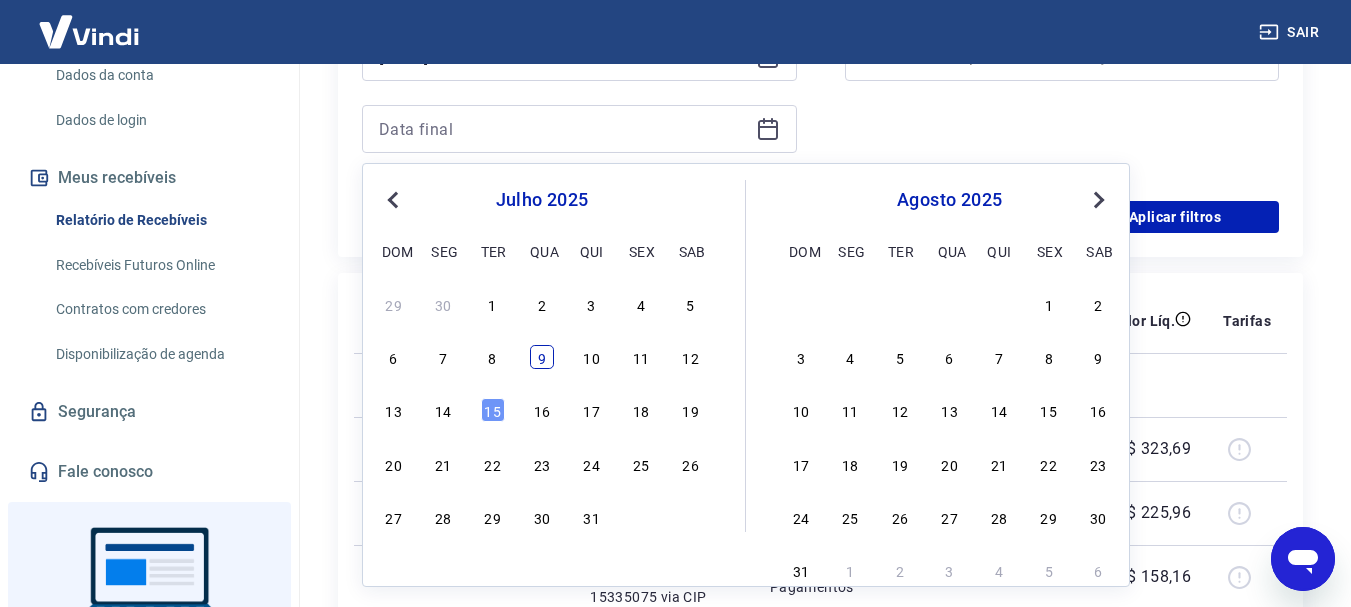 click on "9" at bounding box center [542, 357] 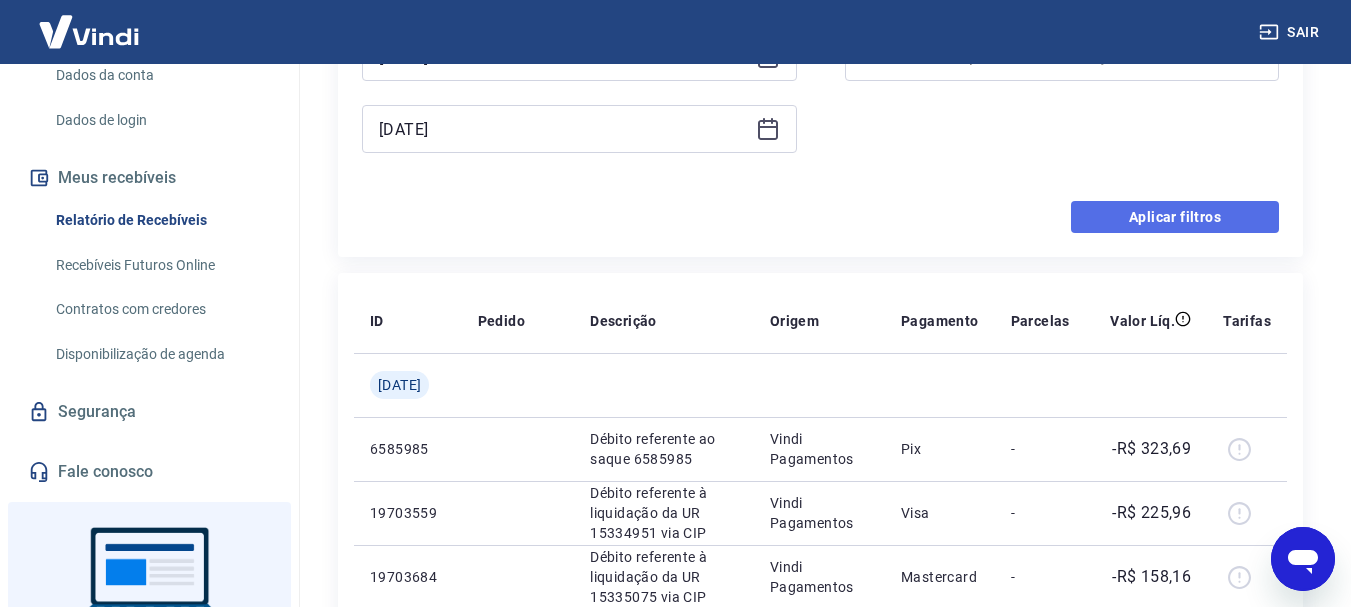 click on "Aplicar filtros" at bounding box center (1175, 217) 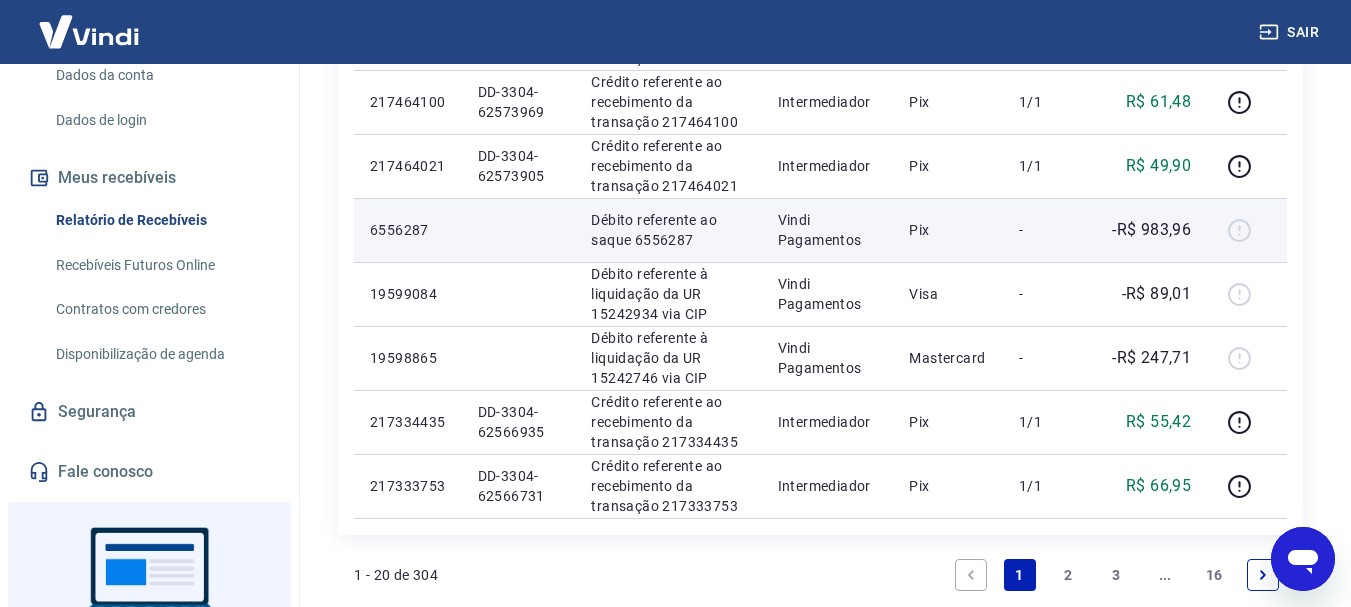 scroll, scrollTop: 1200, scrollLeft: 0, axis: vertical 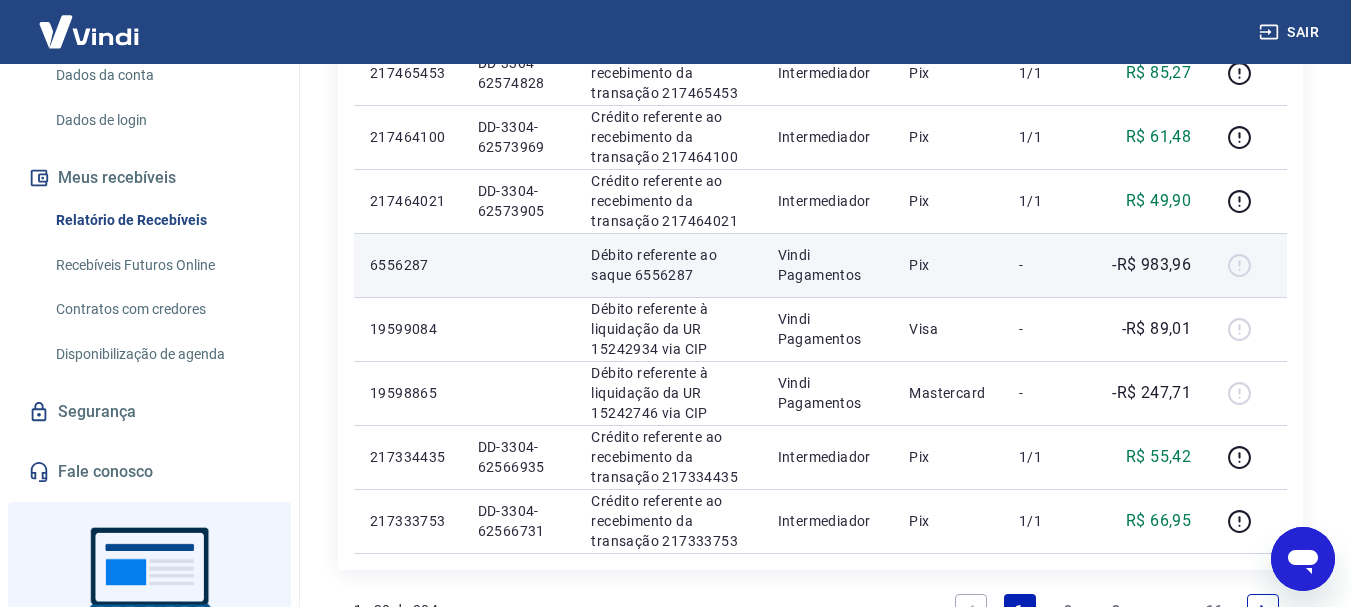 click on "-" at bounding box center [1048, 265] 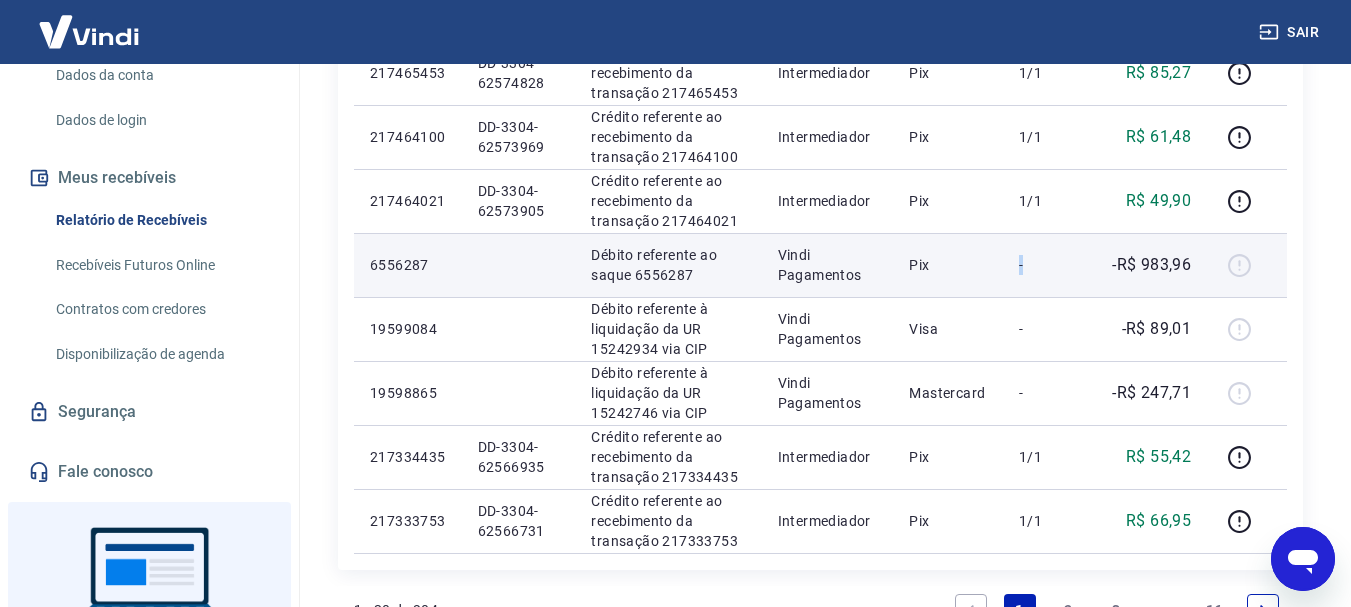 click on "-" at bounding box center [1048, 265] 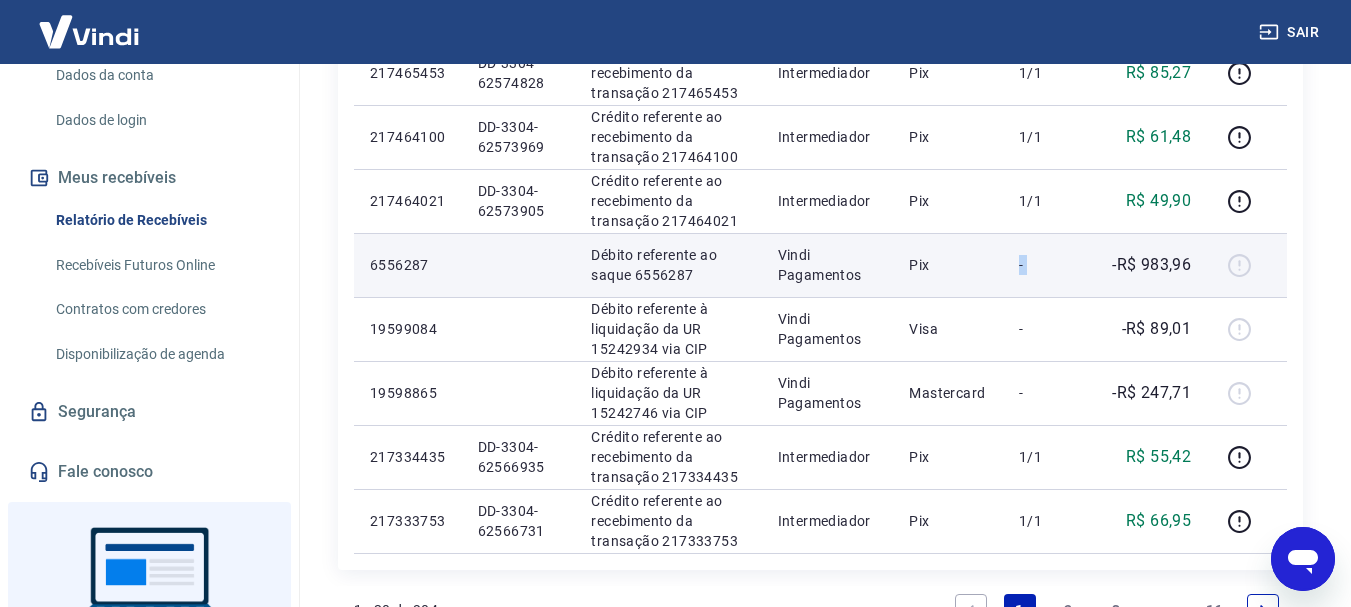 click on "-" at bounding box center (1048, 265) 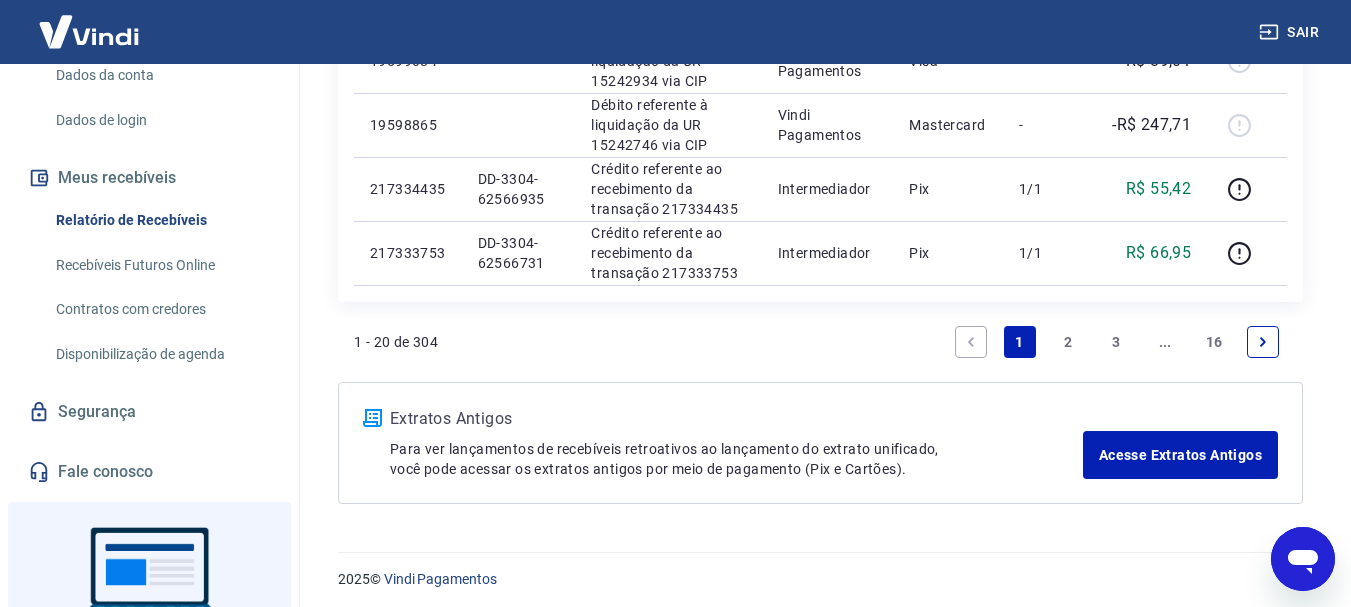 scroll, scrollTop: 1475, scrollLeft: 0, axis: vertical 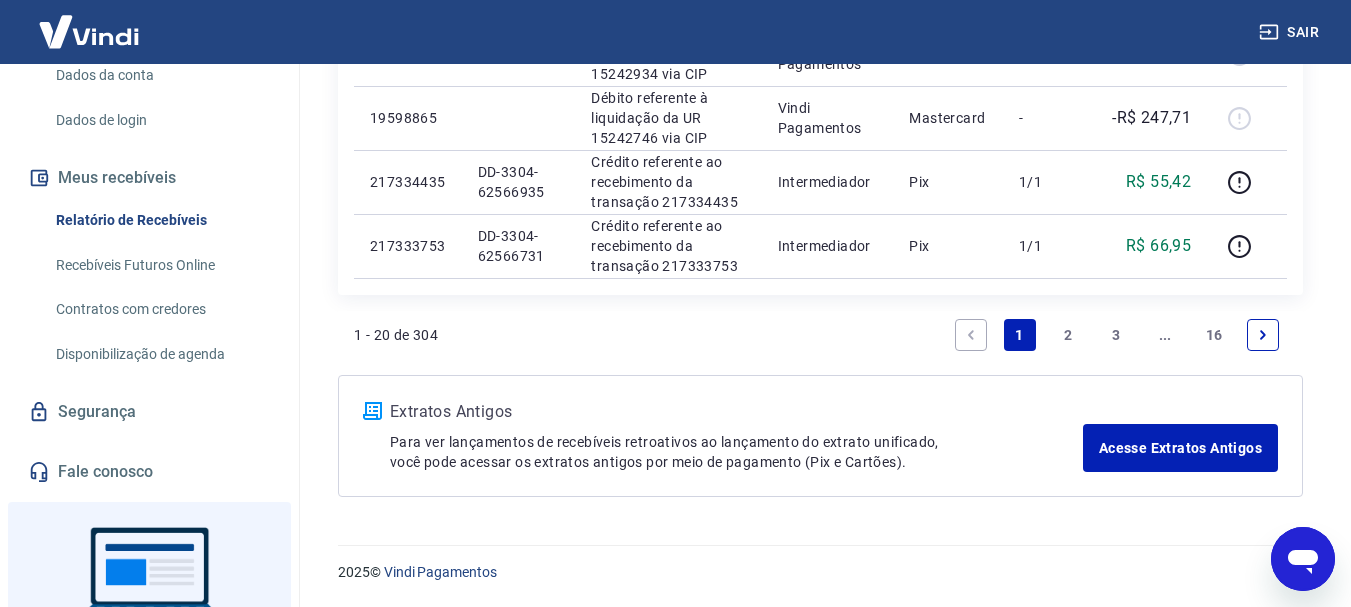 click on "16" at bounding box center [1214, 335] 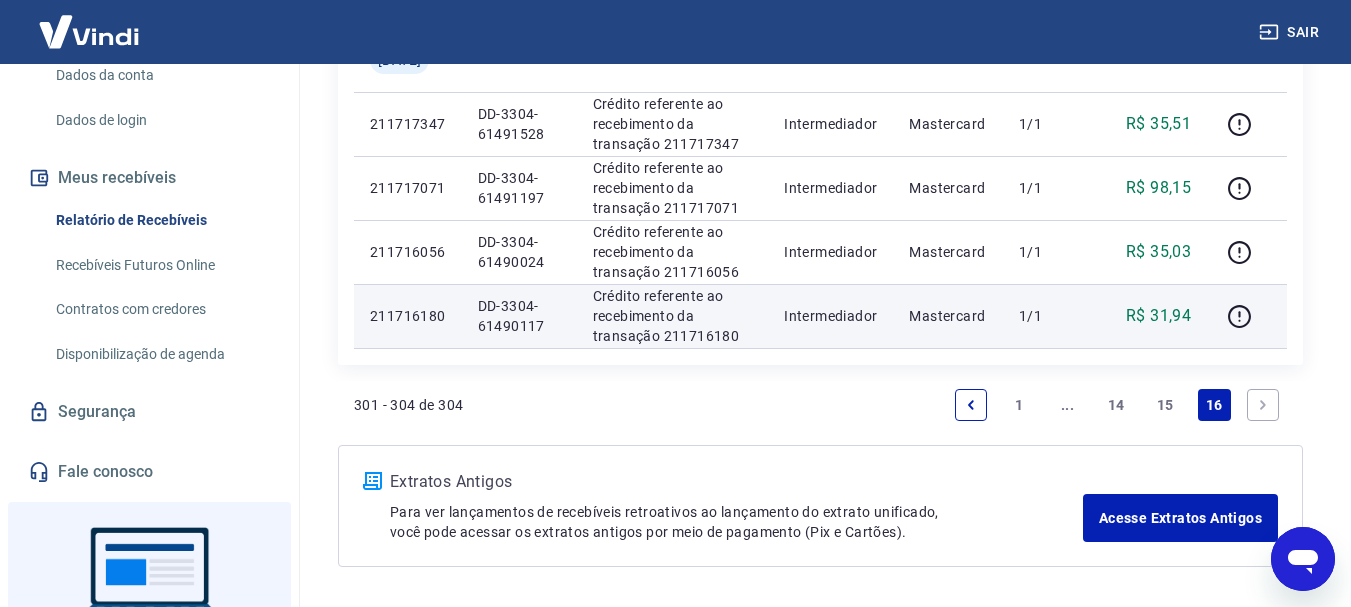 scroll, scrollTop: 451, scrollLeft: 0, axis: vertical 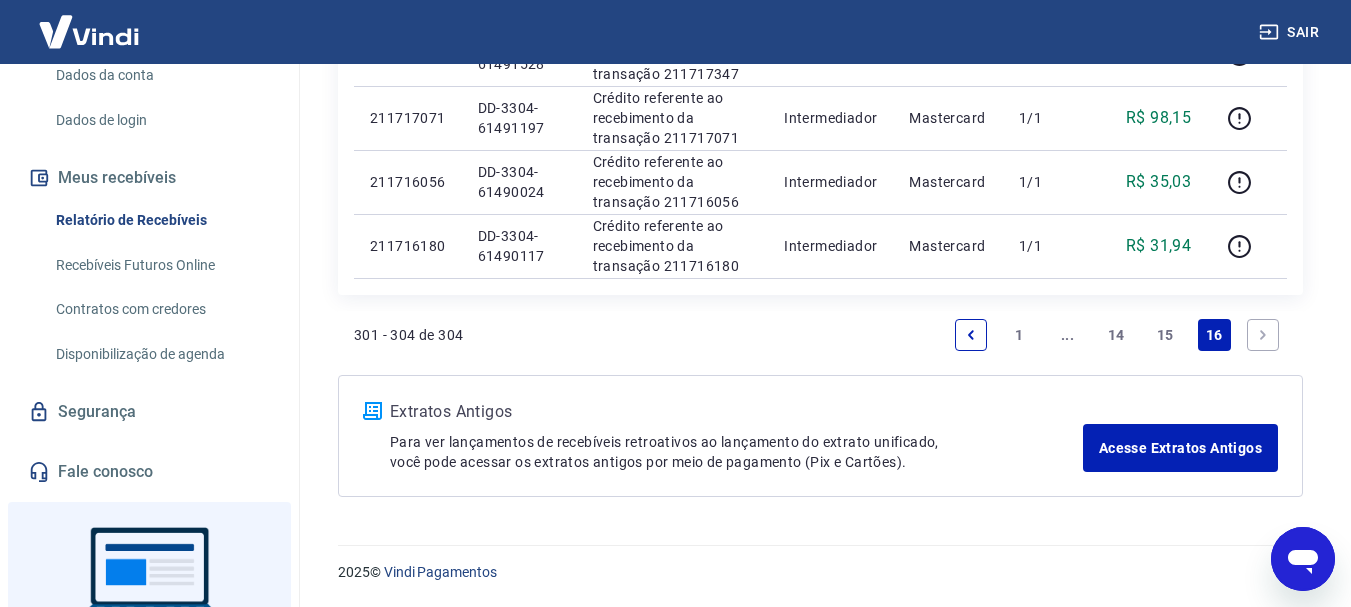 click on "14" at bounding box center [1116, 335] 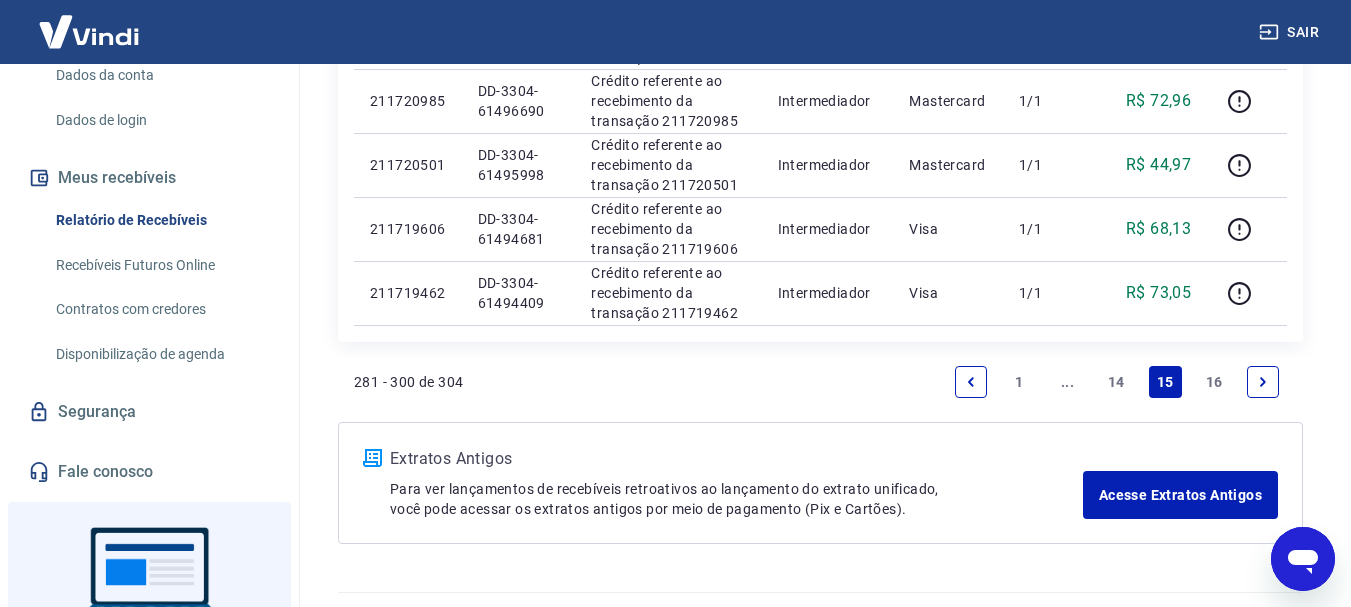 scroll, scrollTop: 1475, scrollLeft: 0, axis: vertical 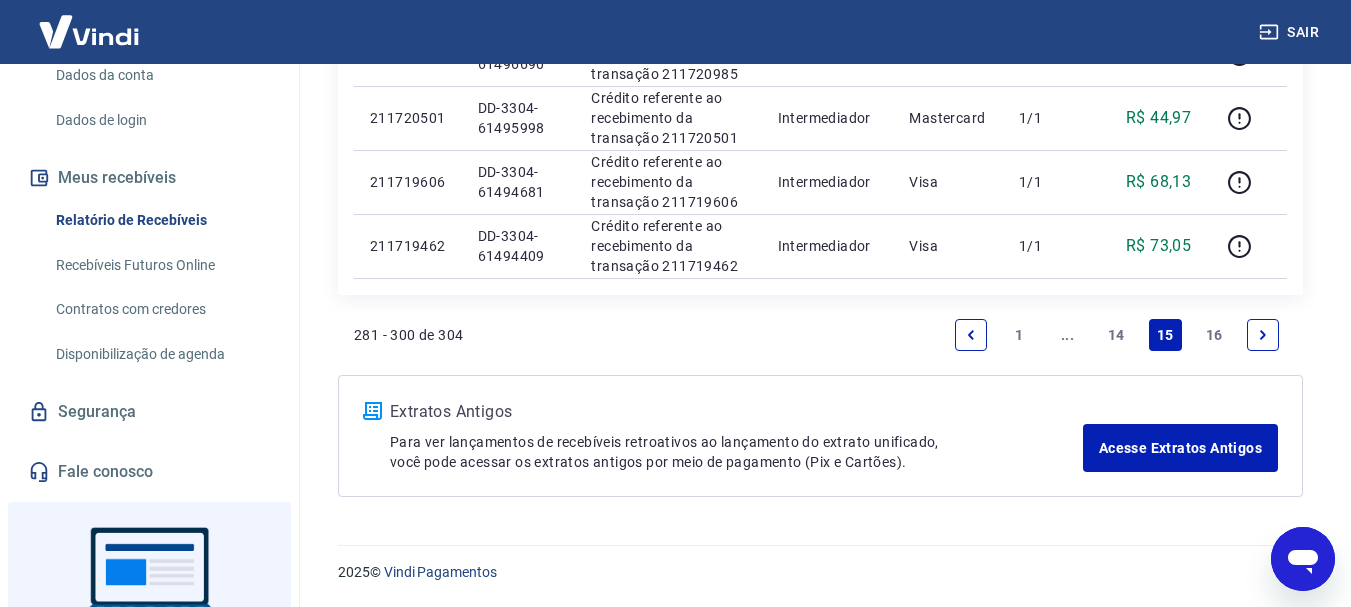 click on "14" at bounding box center [1116, 335] 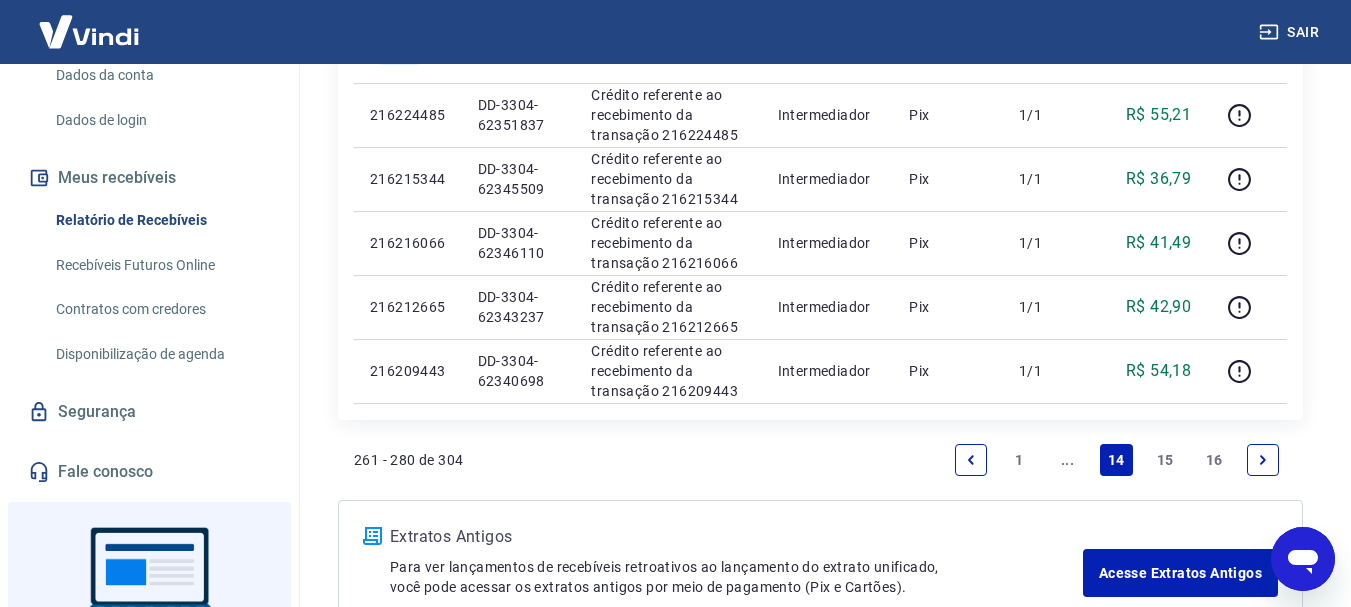 scroll, scrollTop: 1539, scrollLeft: 0, axis: vertical 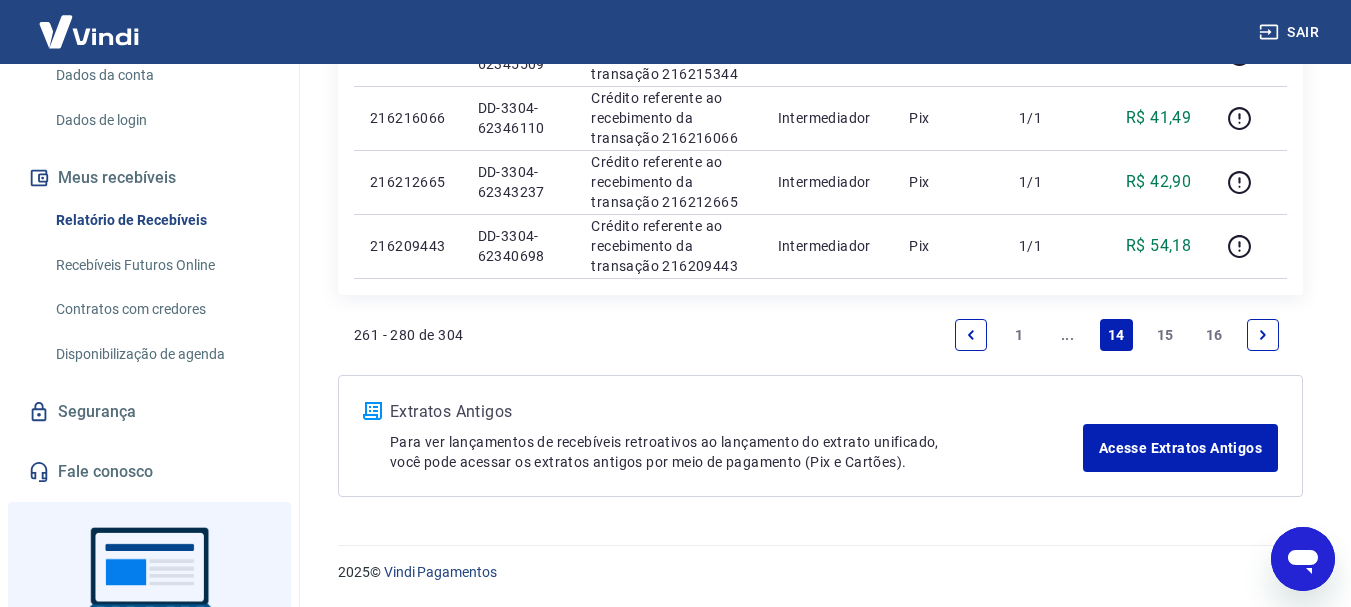 click 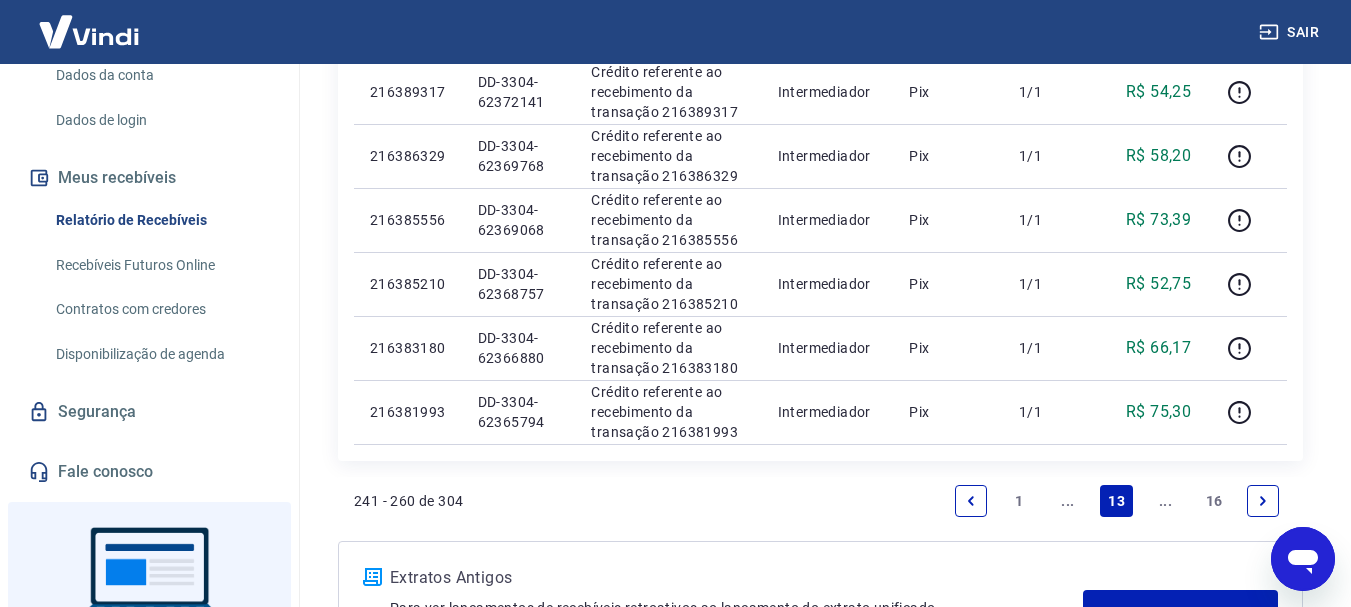 scroll, scrollTop: 1539, scrollLeft: 0, axis: vertical 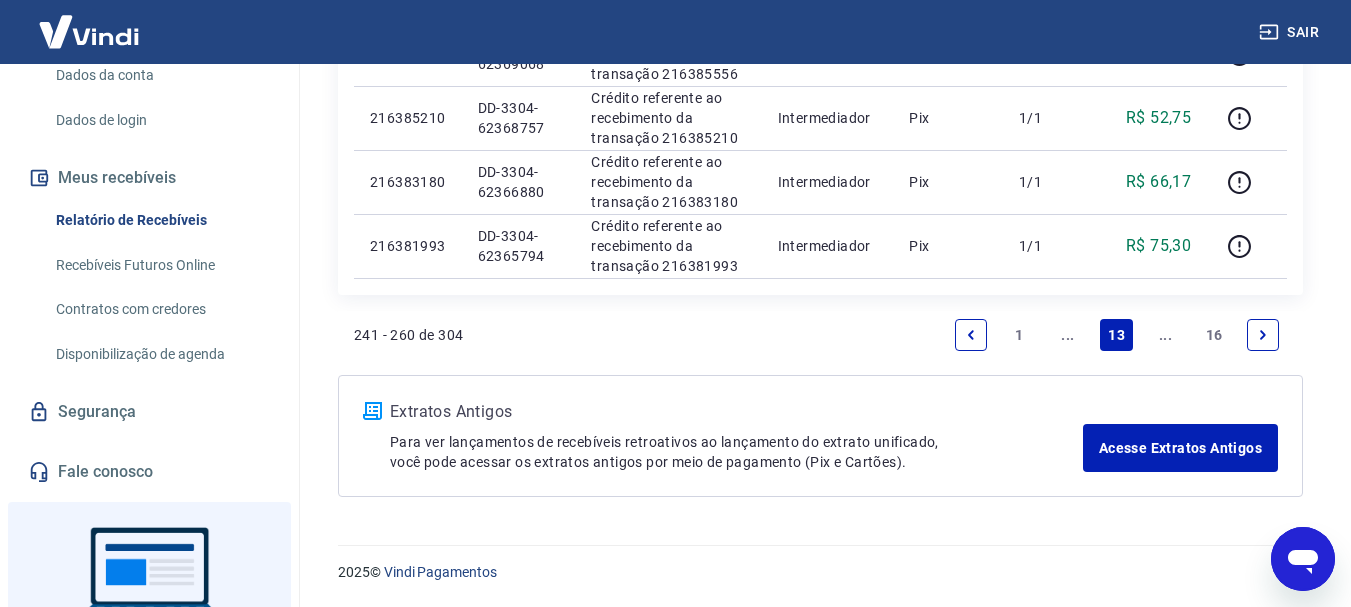 click at bounding box center (971, 335) 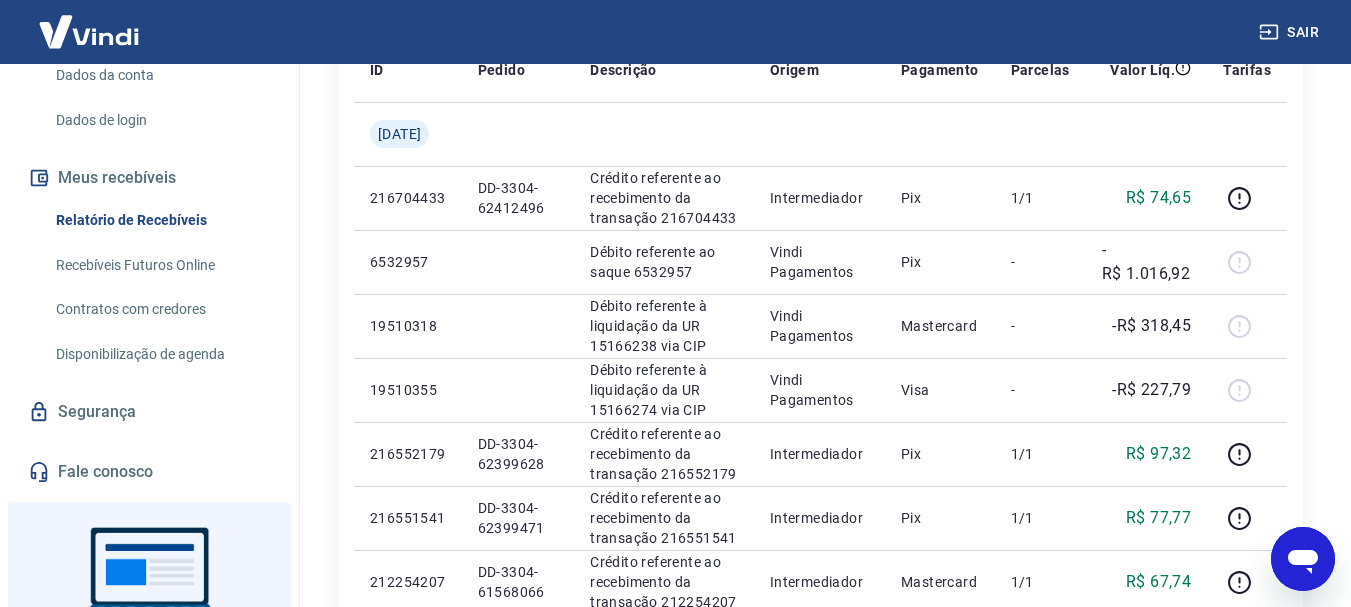 scroll, scrollTop: 300, scrollLeft: 0, axis: vertical 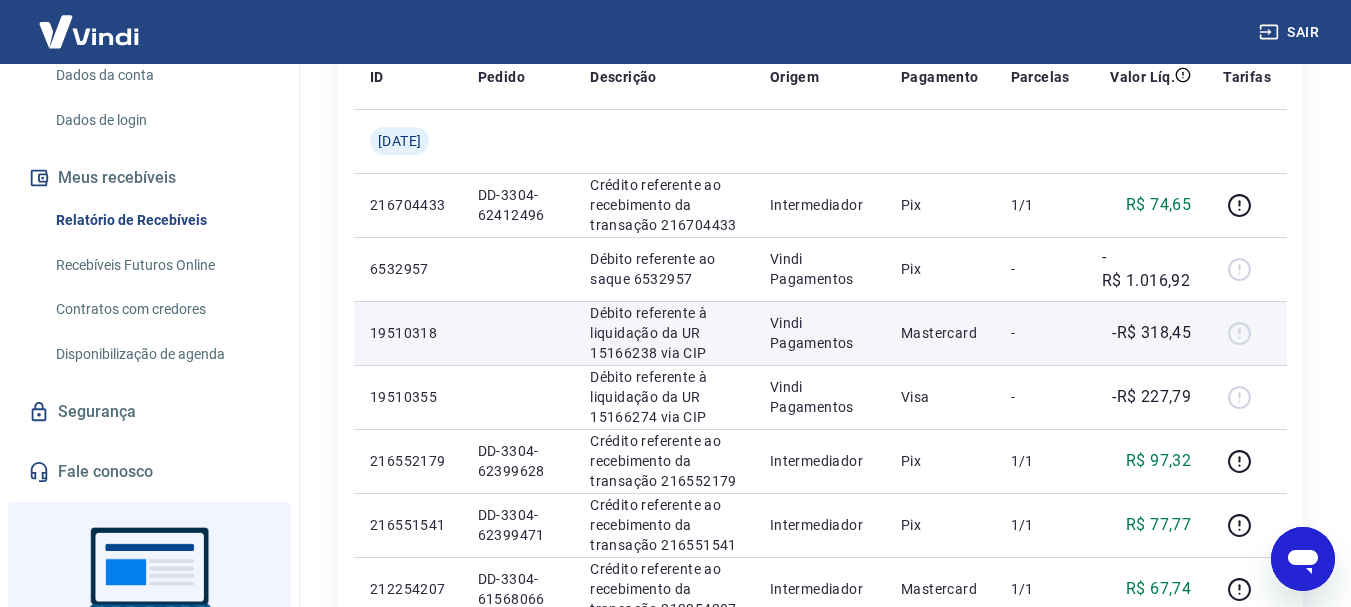 click on "-R$ 318,45" at bounding box center (1151, 333) 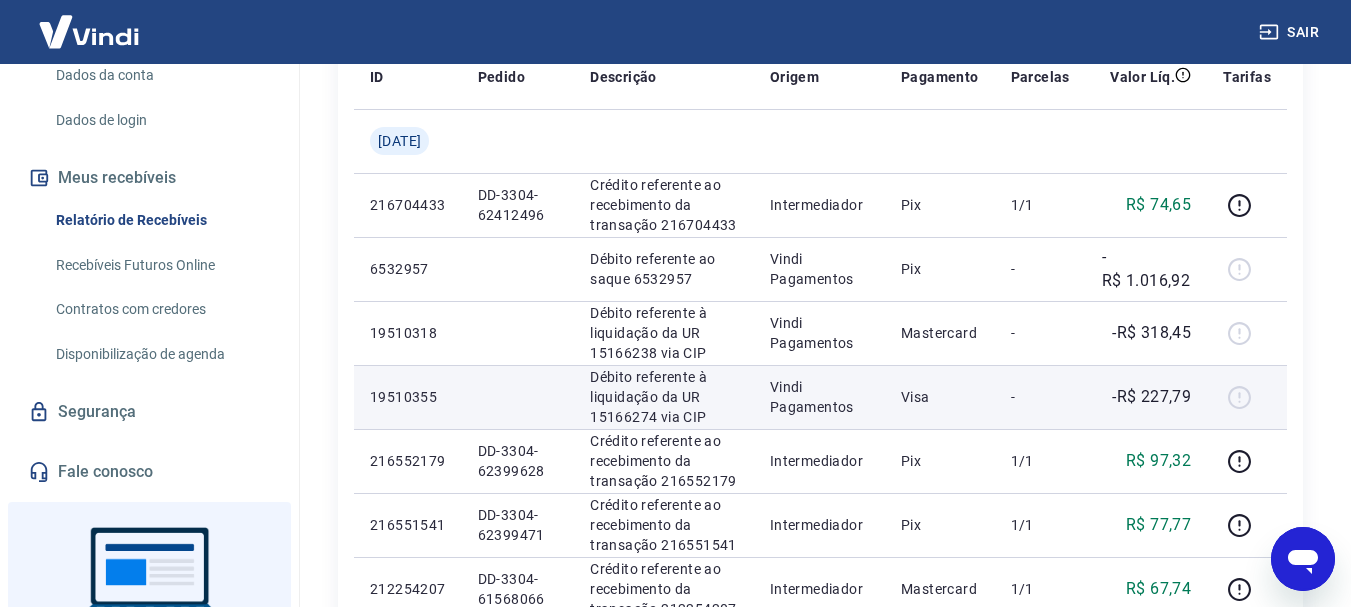 click on "-R$ 227,79" at bounding box center (1151, 397) 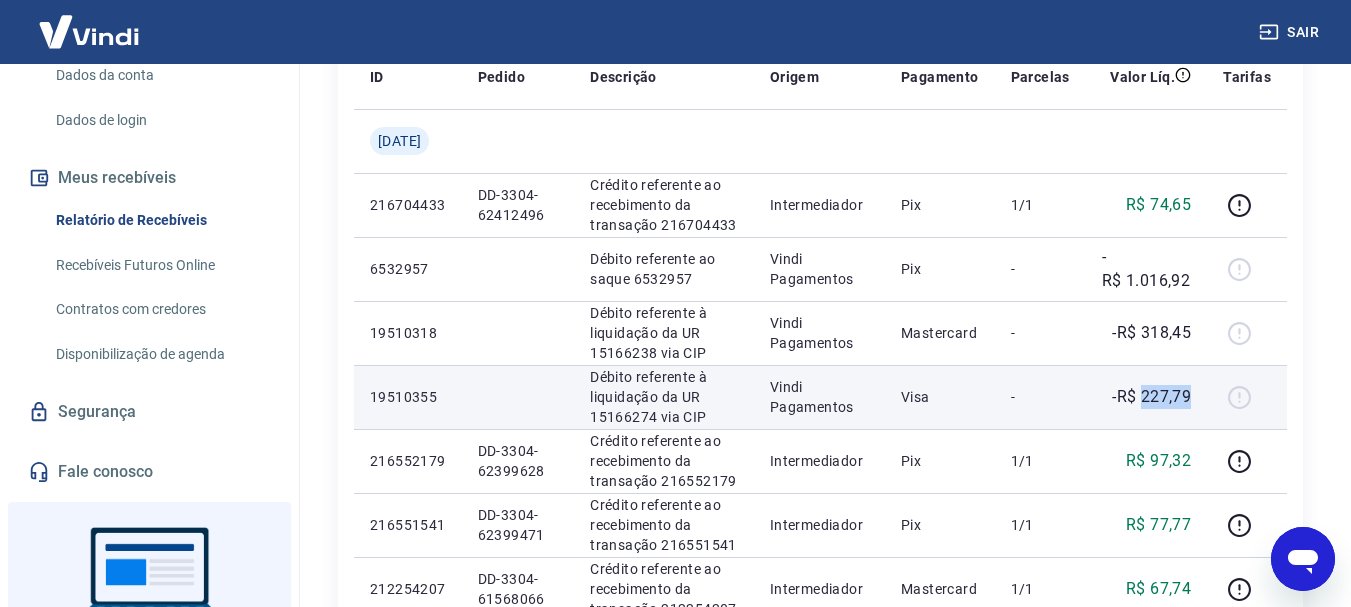 click on "-R$ 227,79" at bounding box center (1151, 397) 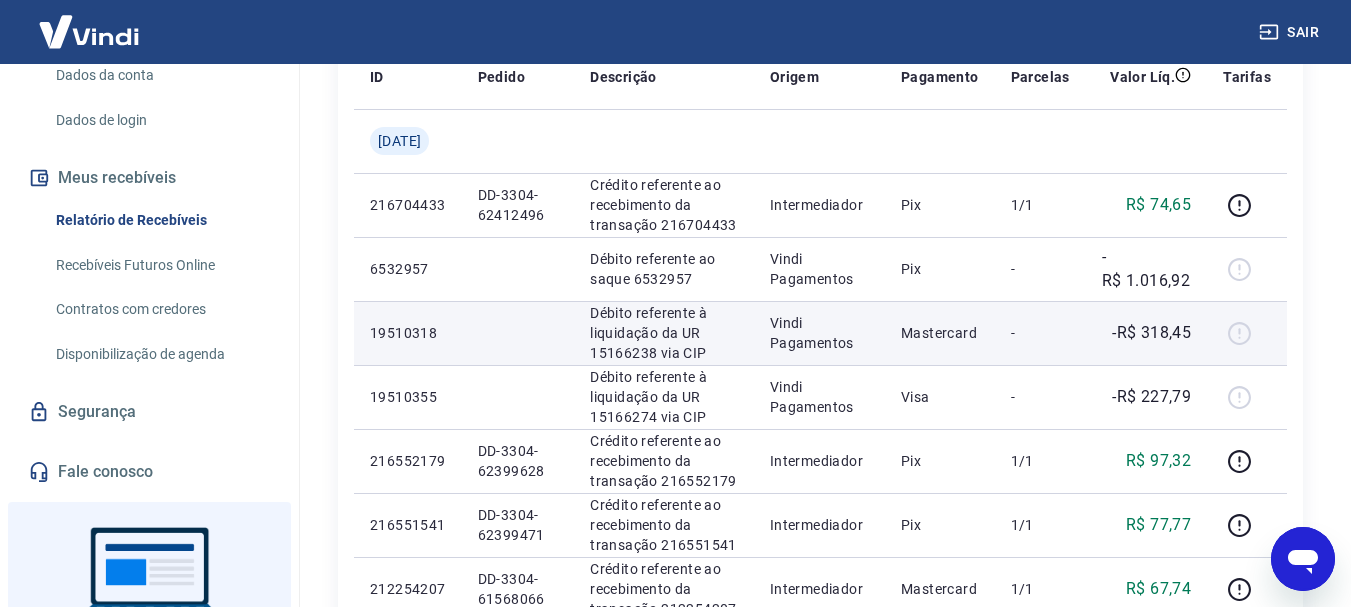 click on "-R$ 318,45" at bounding box center (1146, 333) 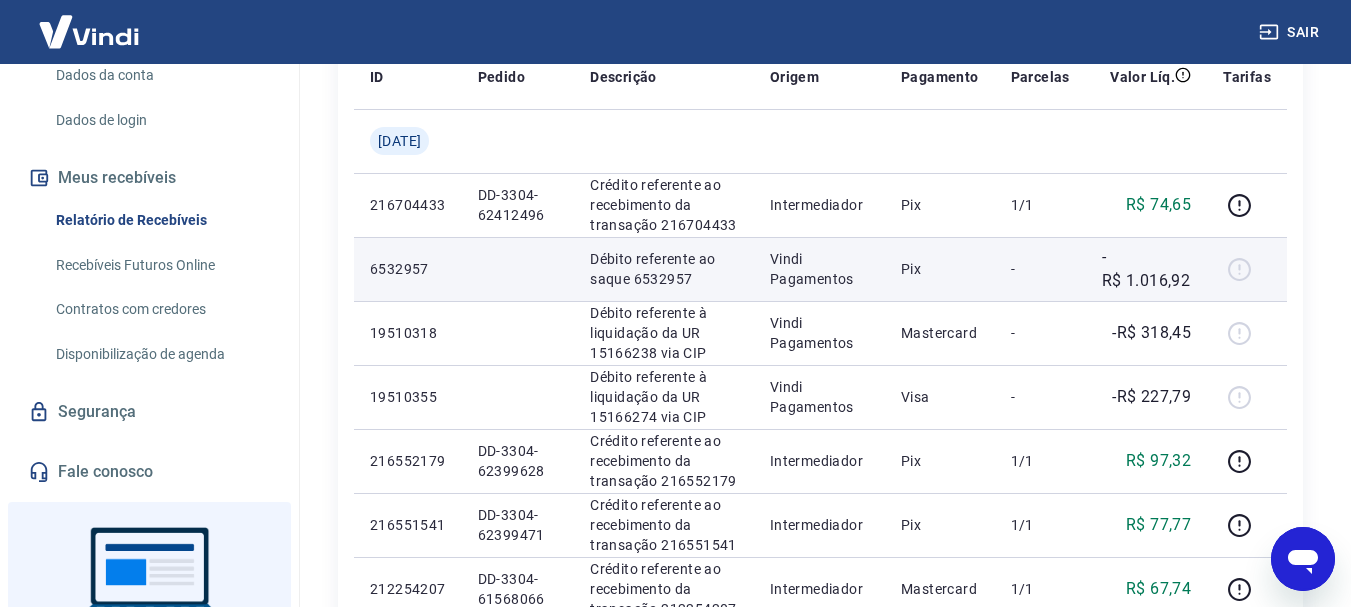 click on "-R$ 1.016,92" at bounding box center (1146, 269) 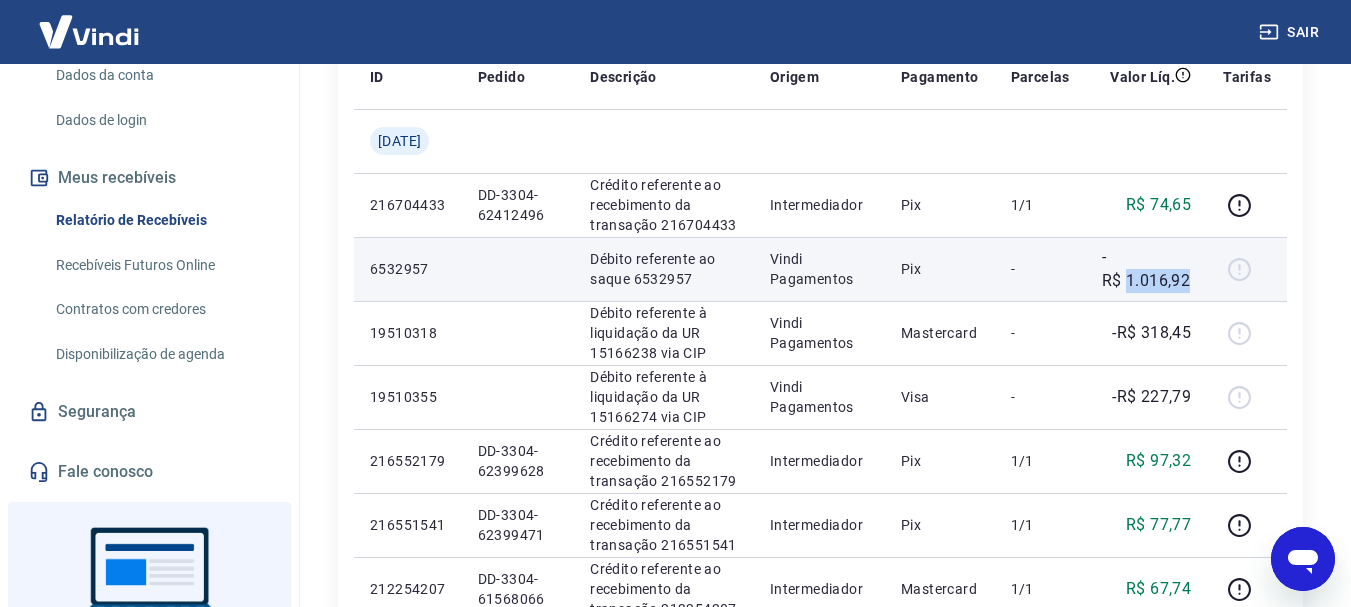 click on "-R$ 1.016,92" at bounding box center (1146, 269) 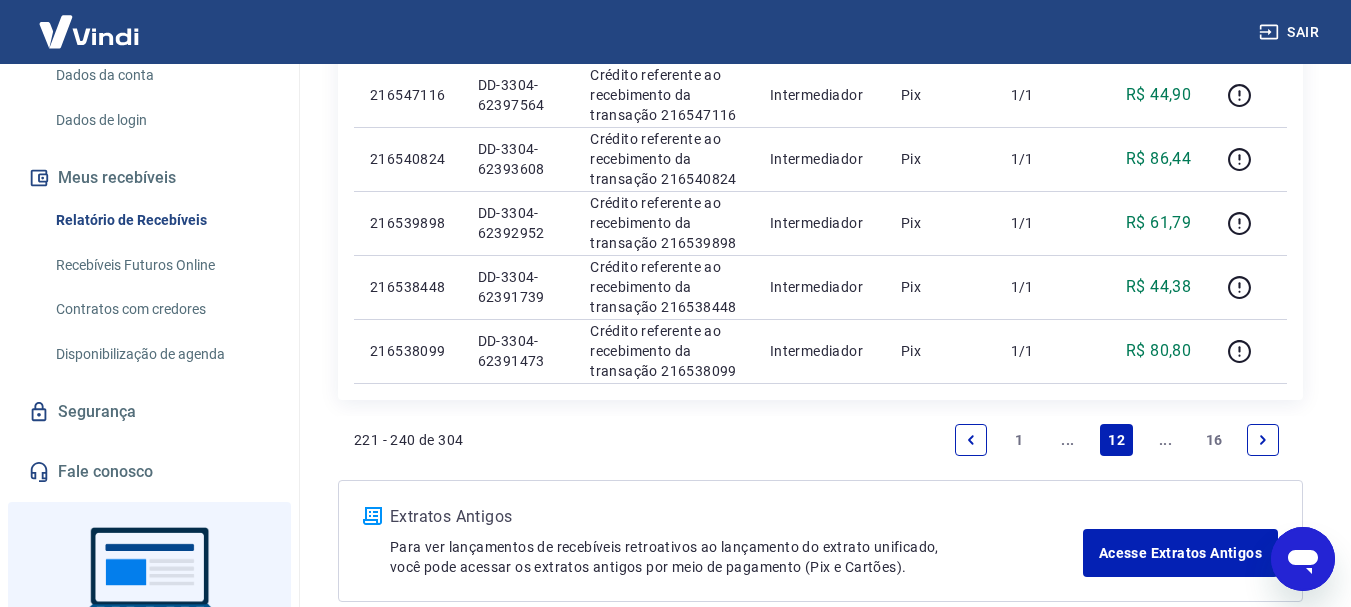 scroll, scrollTop: 1539, scrollLeft: 0, axis: vertical 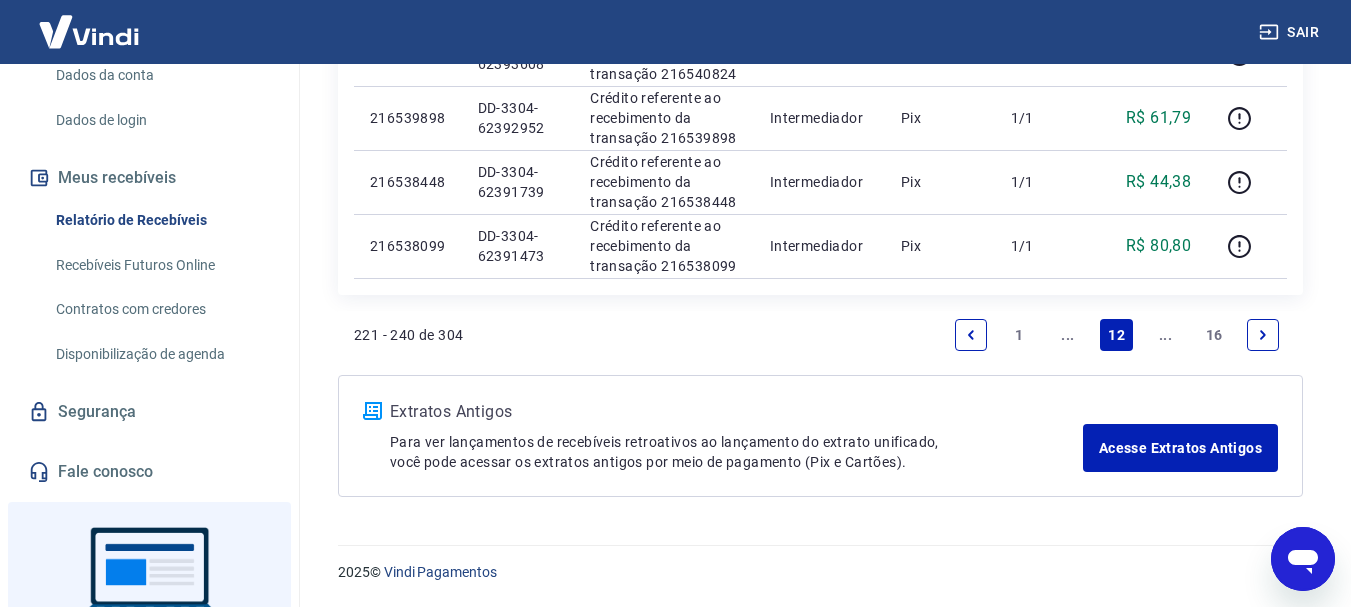 click 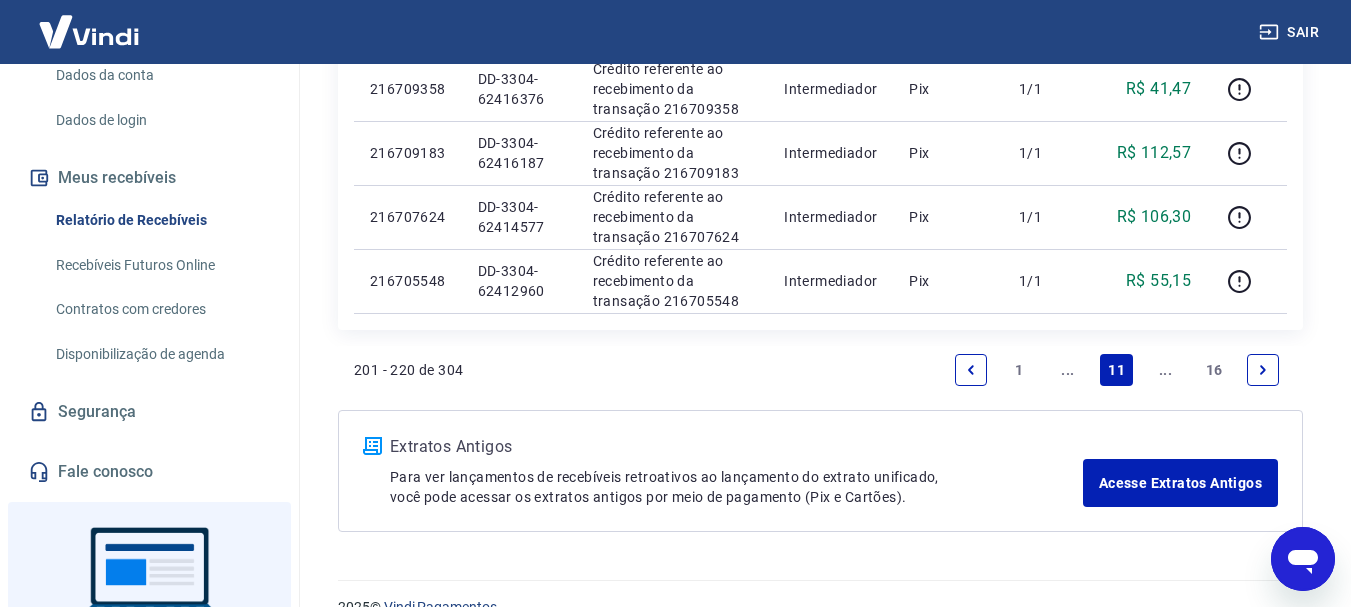 scroll, scrollTop: 1475, scrollLeft: 0, axis: vertical 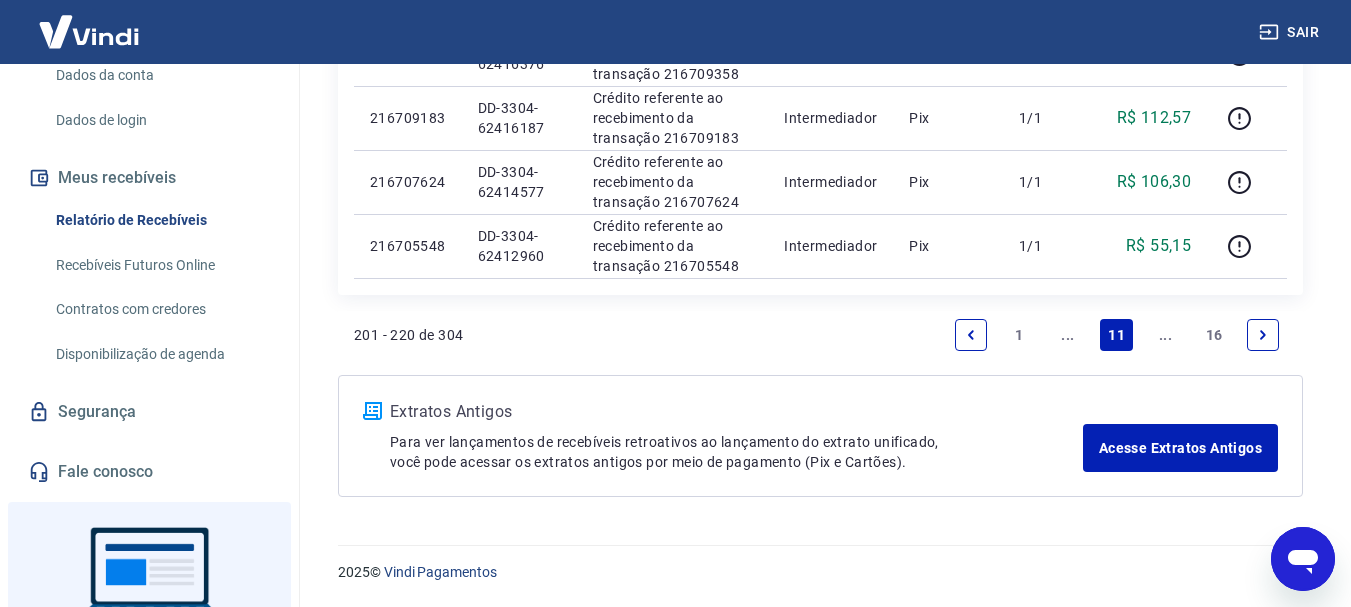 click at bounding box center (971, 335) 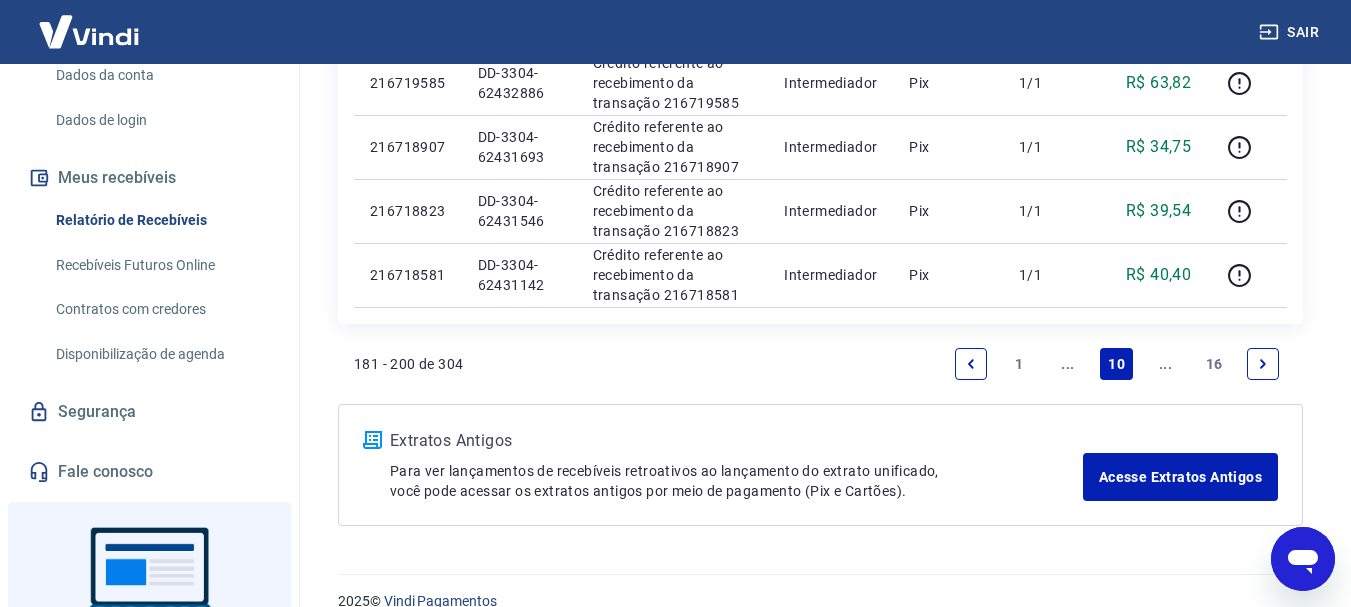 scroll, scrollTop: 1475, scrollLeft: 0, axis: vertical 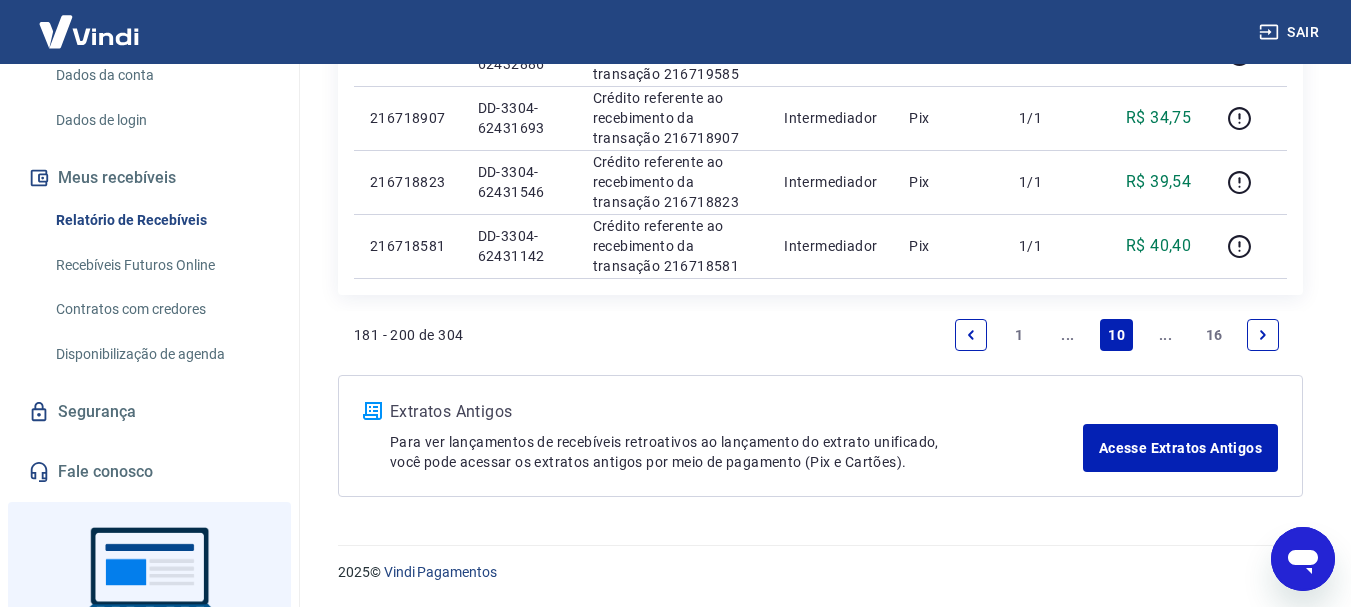 click at bounding box center [971, 335] 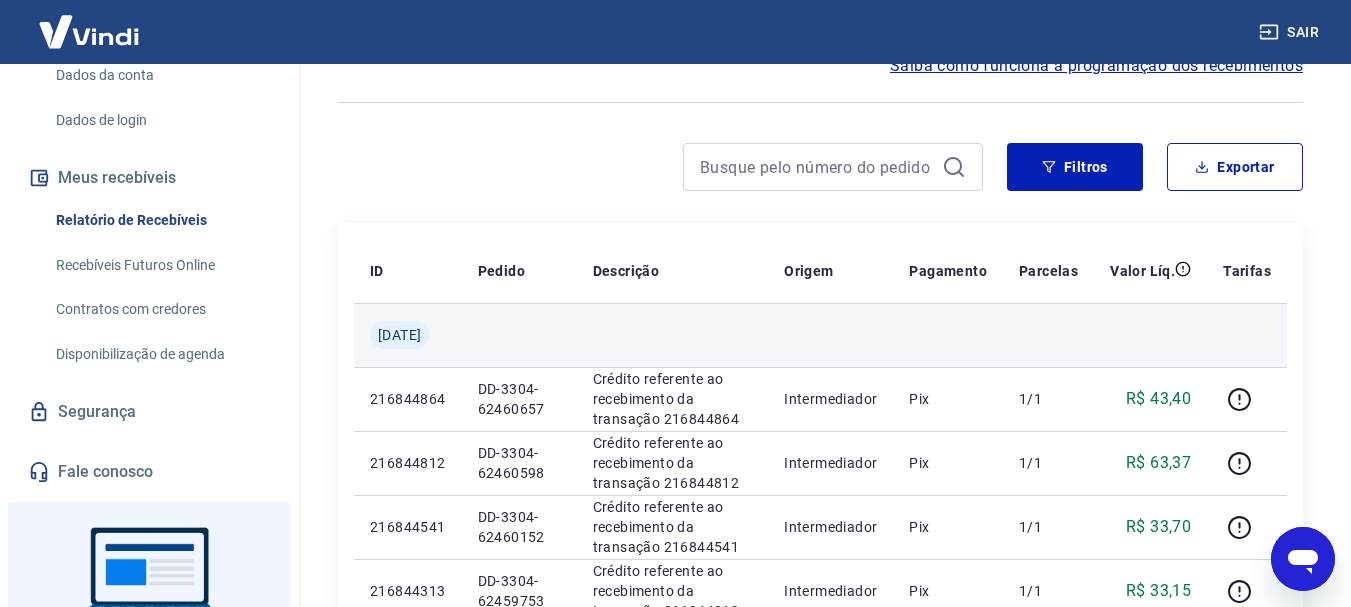 scroll, scrollTop: 0, scrollLeft: 0, axis: both 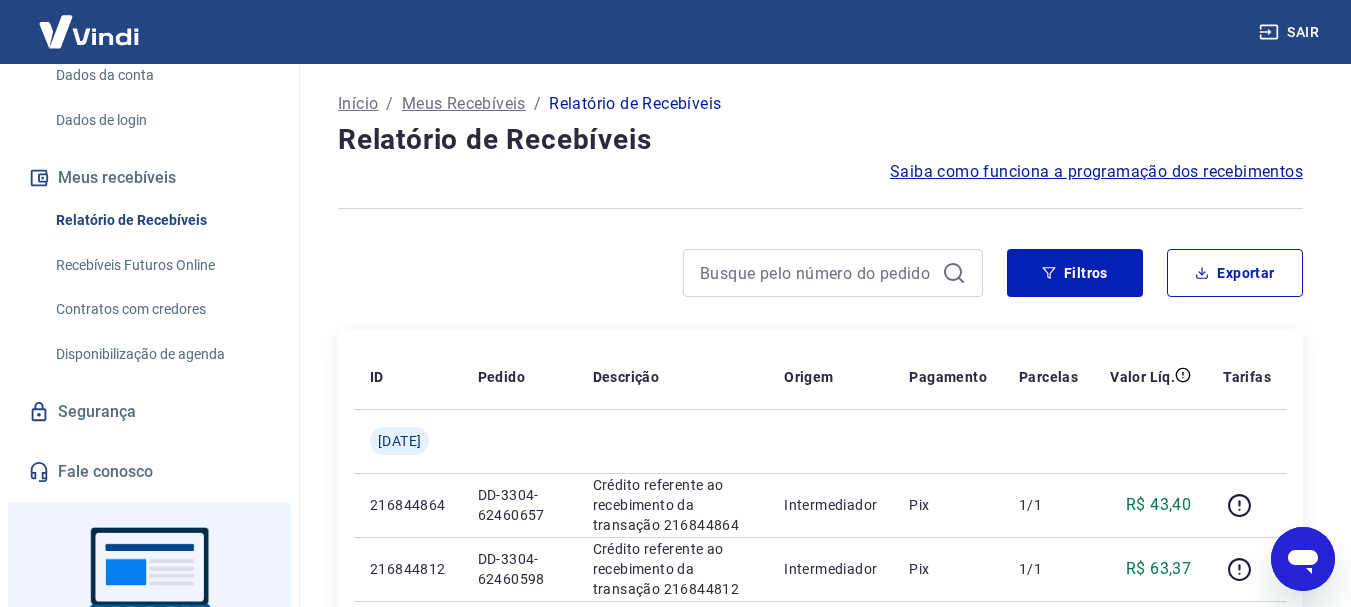 click on "Filtros Exportar" at bounding box center (820, 281) 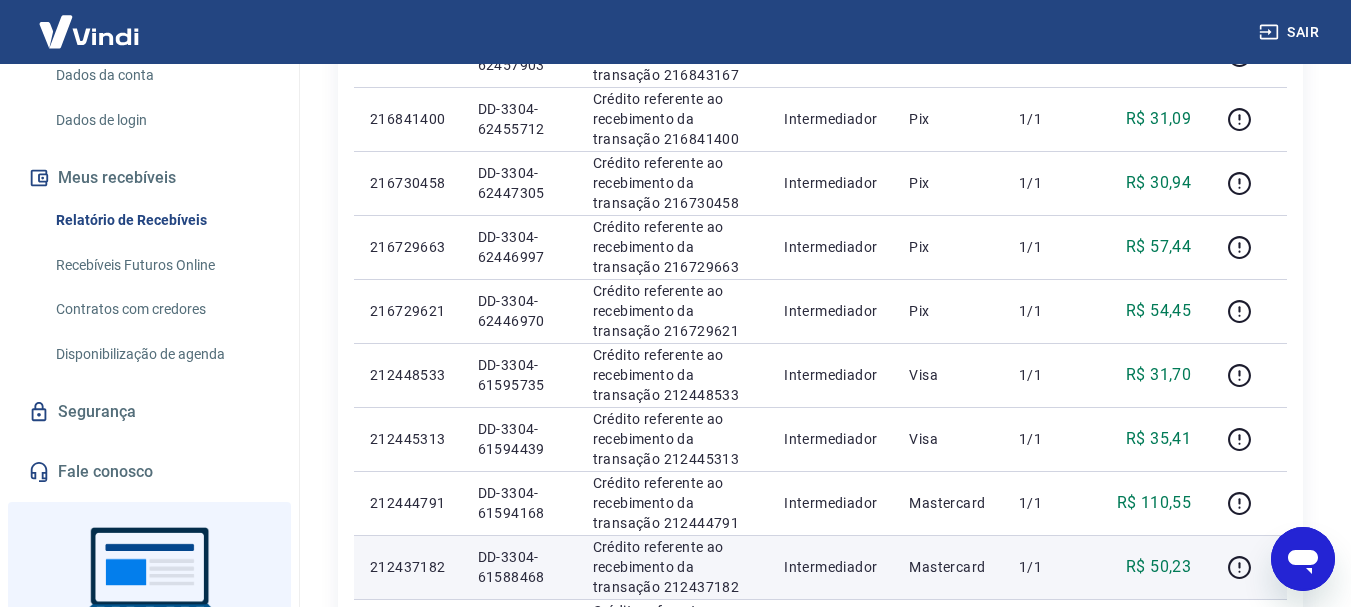 scroll, scrollTop: 1000, scrollLeft: 0, axis: vertical 